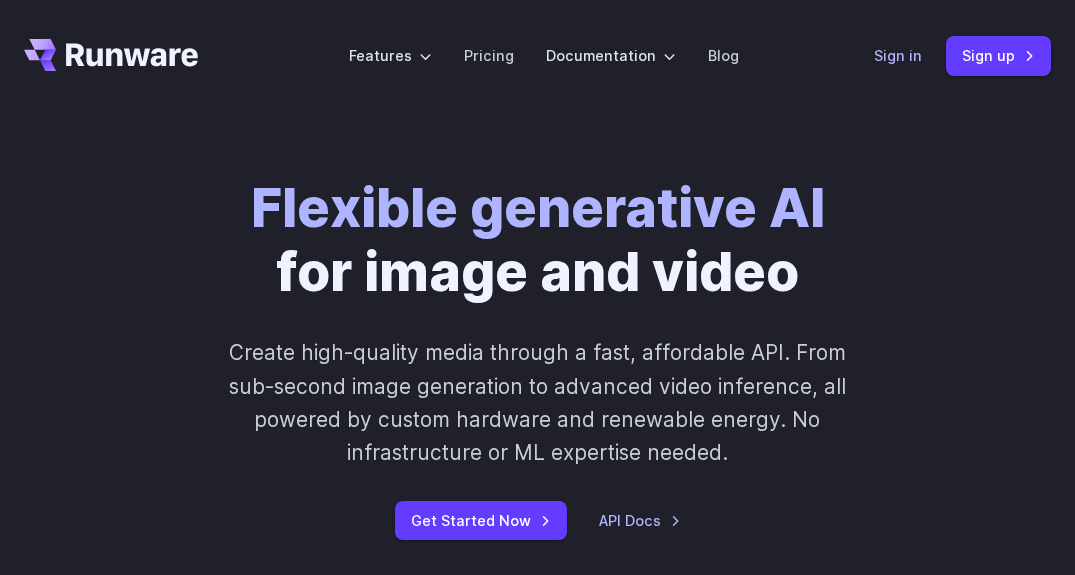 scroll, scrollTop: 0, scrollLeft: 0, axis: both 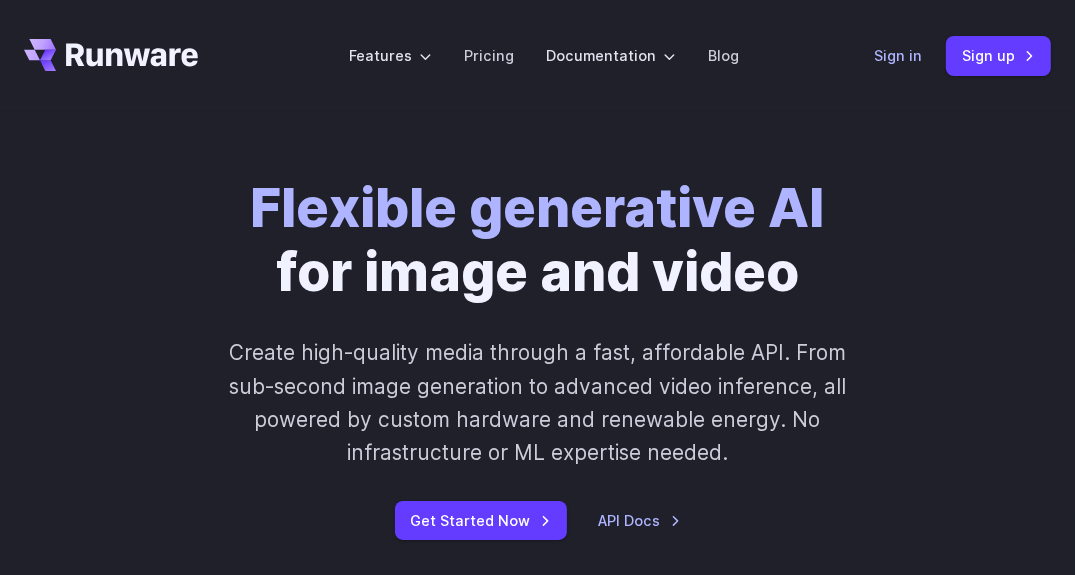click on "Sign in" at bounding box center (898, 55) 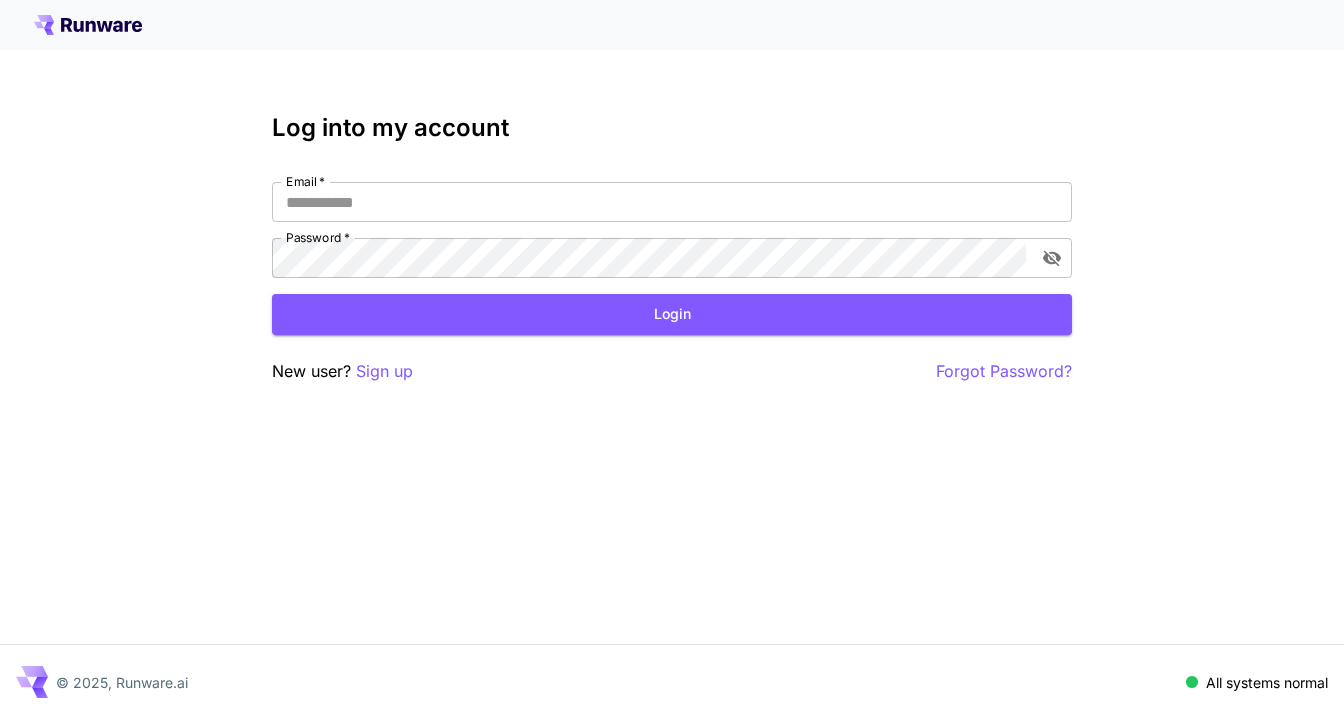 scroll, scrollTop: 0, scrollLeft: 0, axis: both 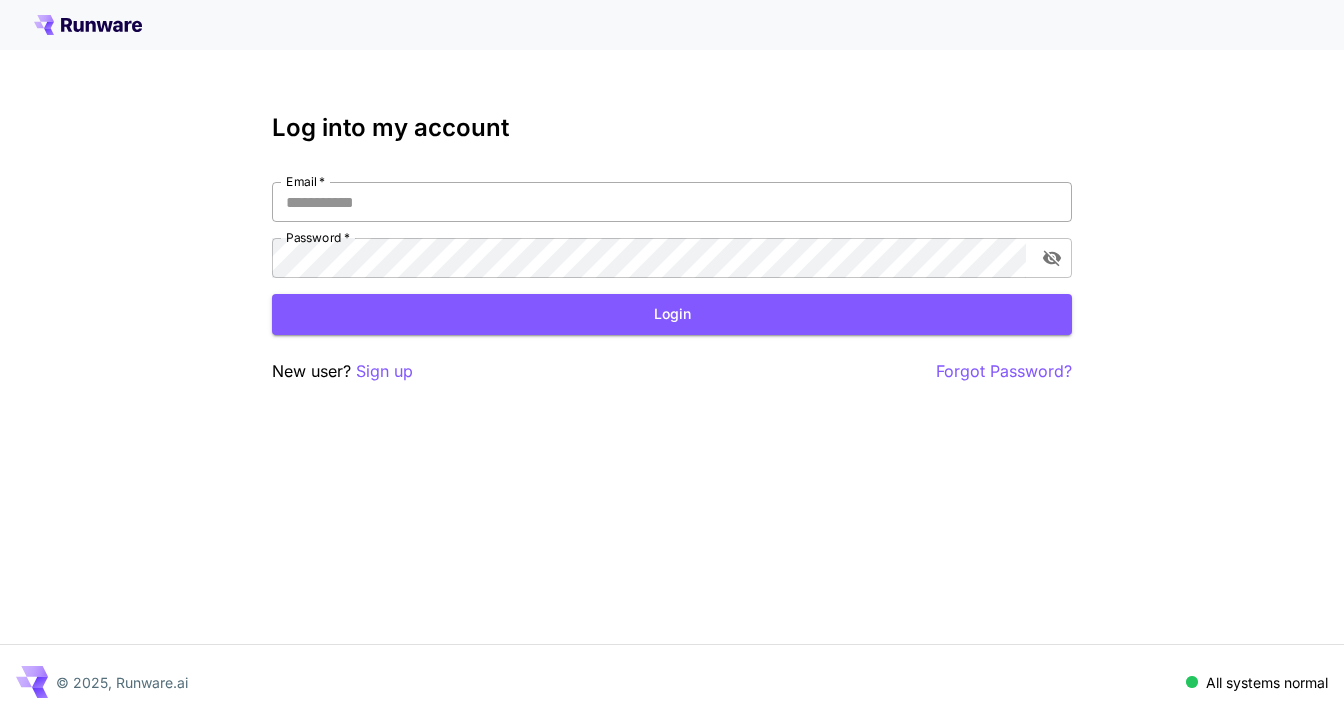 click on "Email   *" at bounding box center [672, 202] 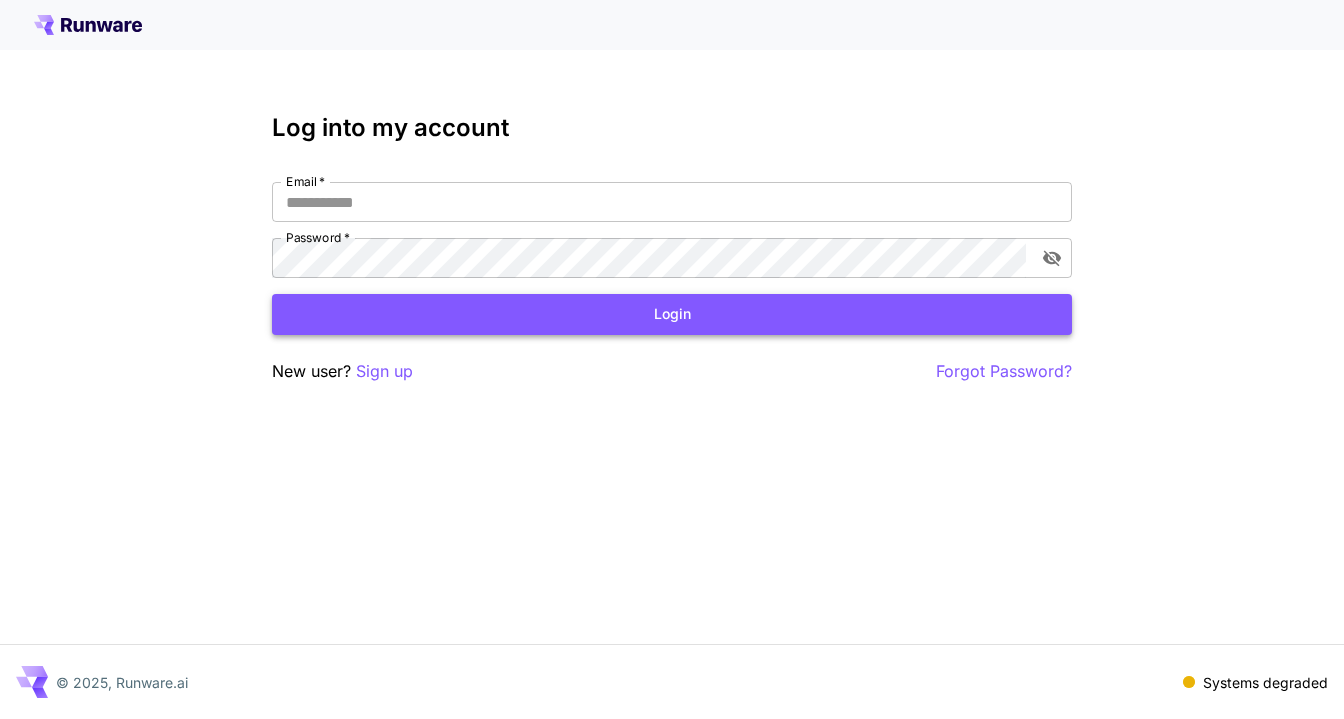 type on "**********" 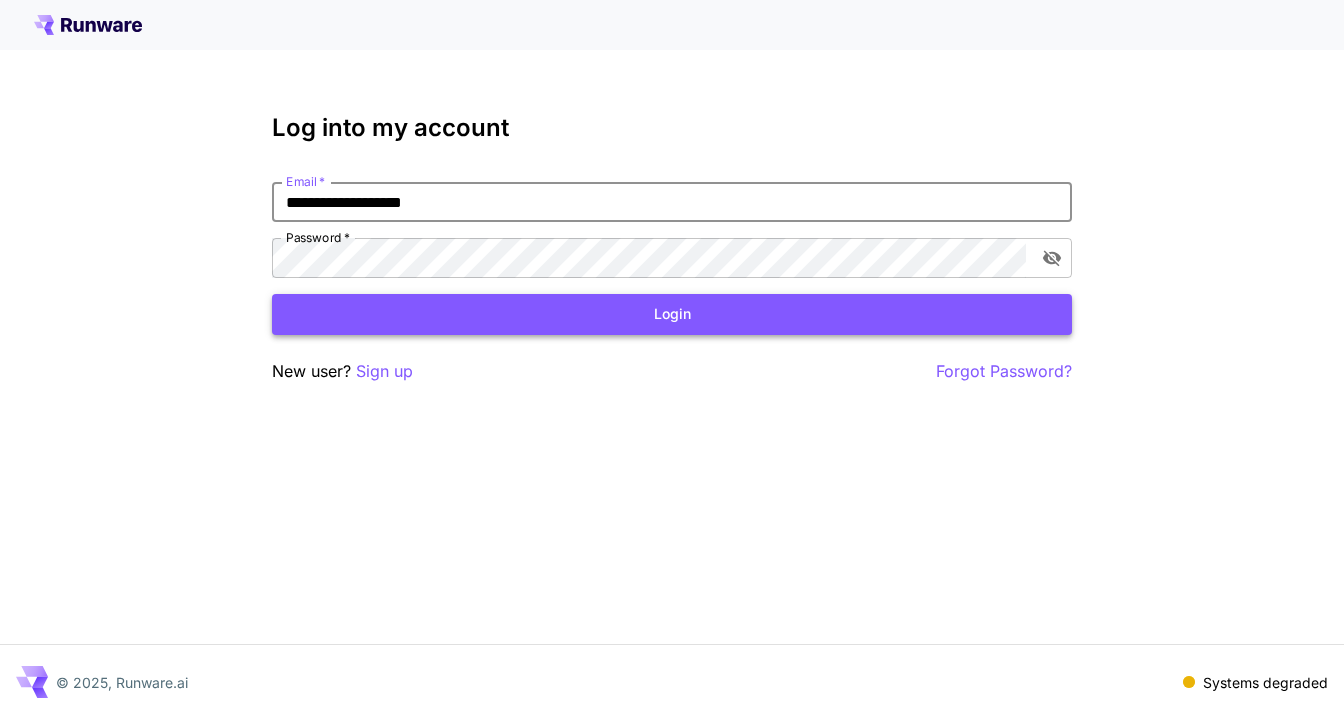 click on "Login" at bounding box center [672, 314] 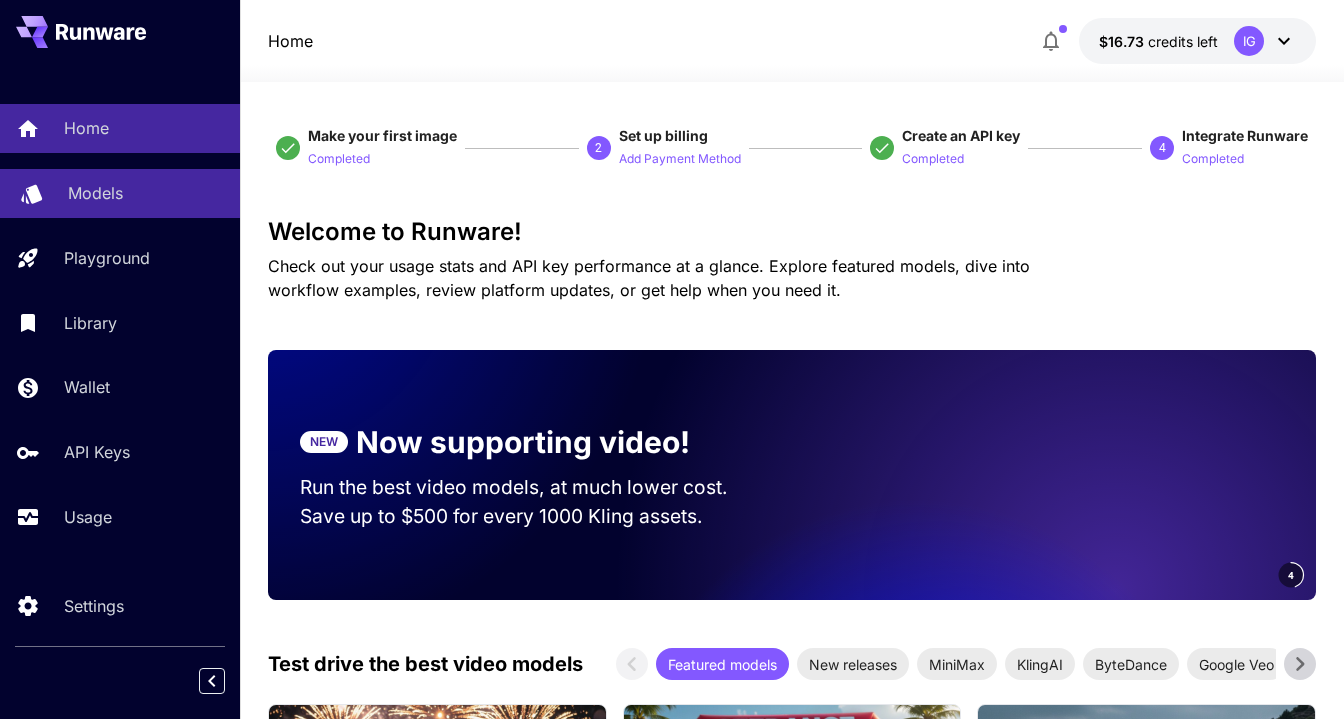 click on "Models" at bounding box center (95, 193) 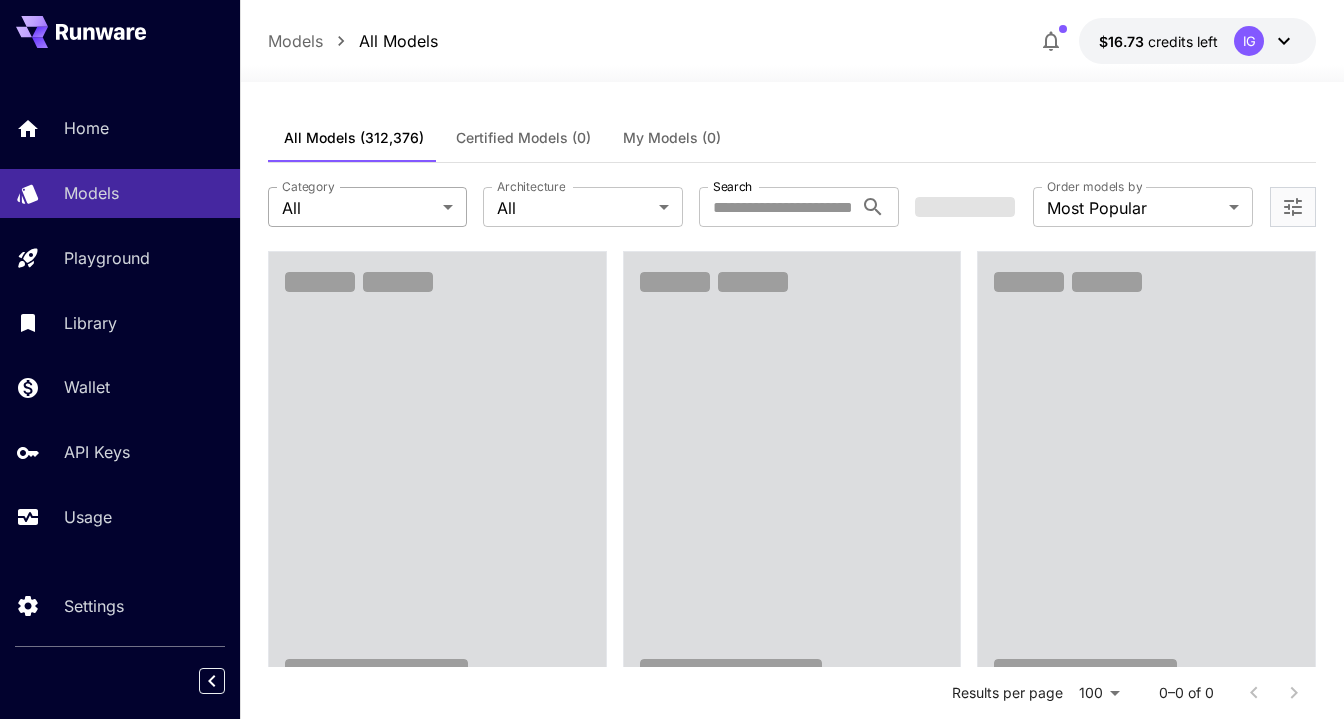 click on "**********" at bounding box center (672, 2054) 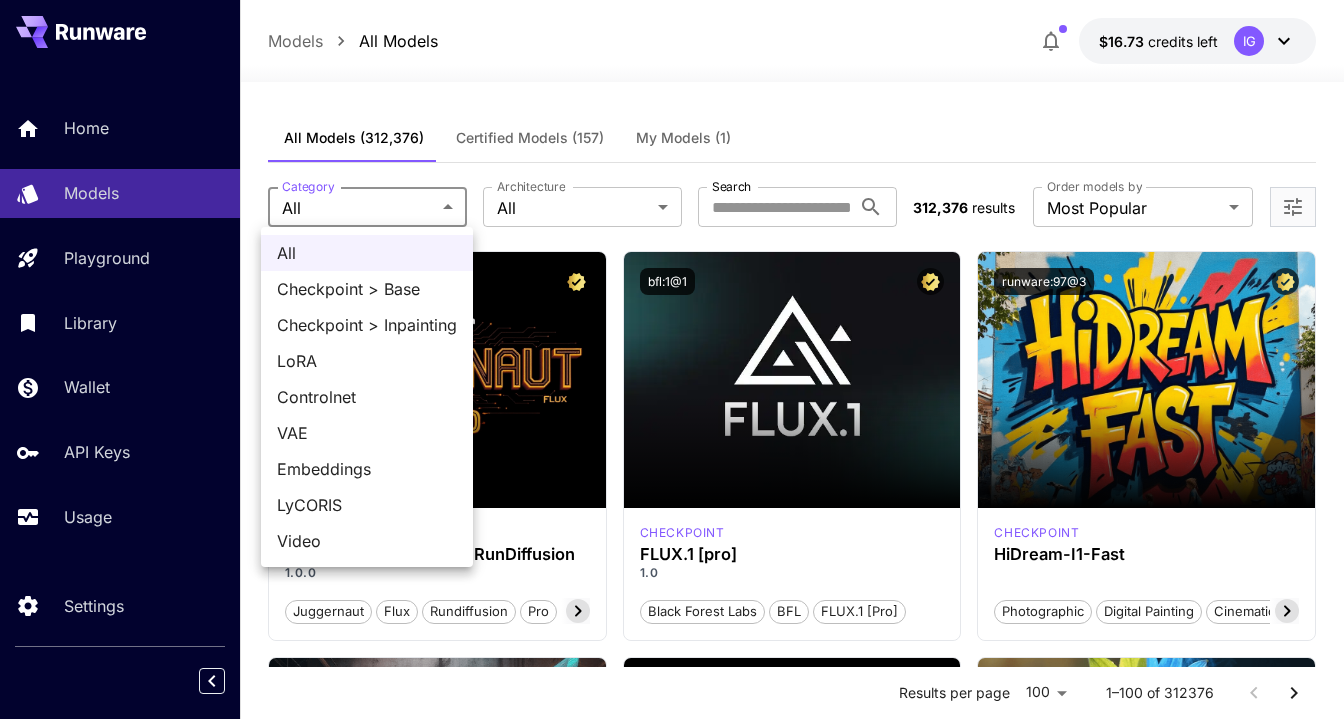 click on "Checkpoint > Base" at bounding box center (367, 289) 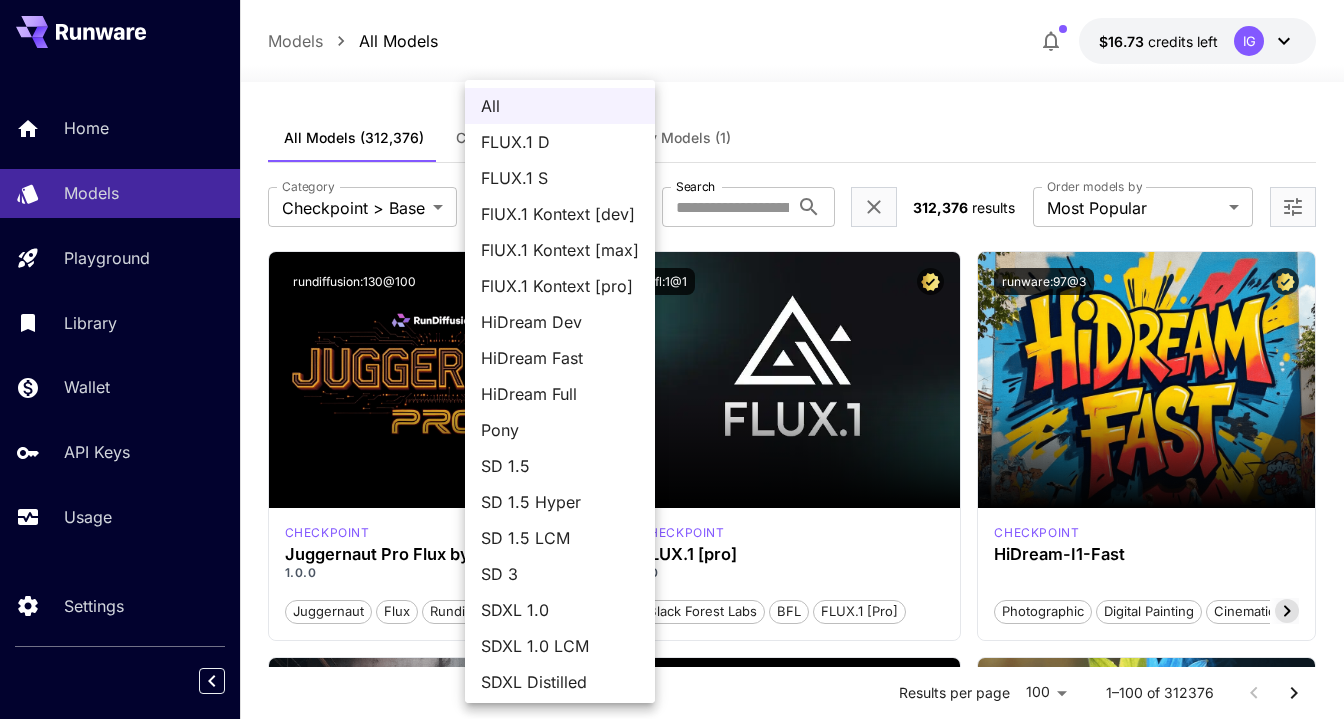 click on "**********" at bounding box center (672, 13225) 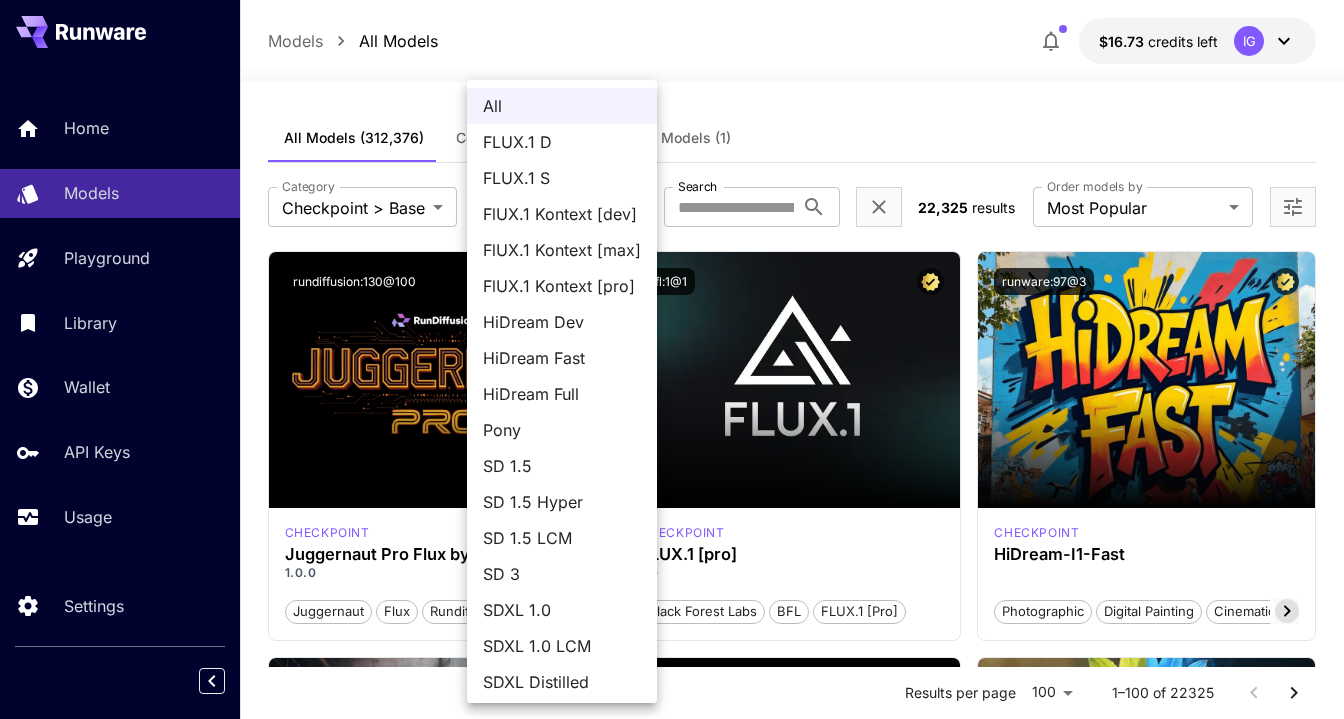 click at bounding box center (672, 359) 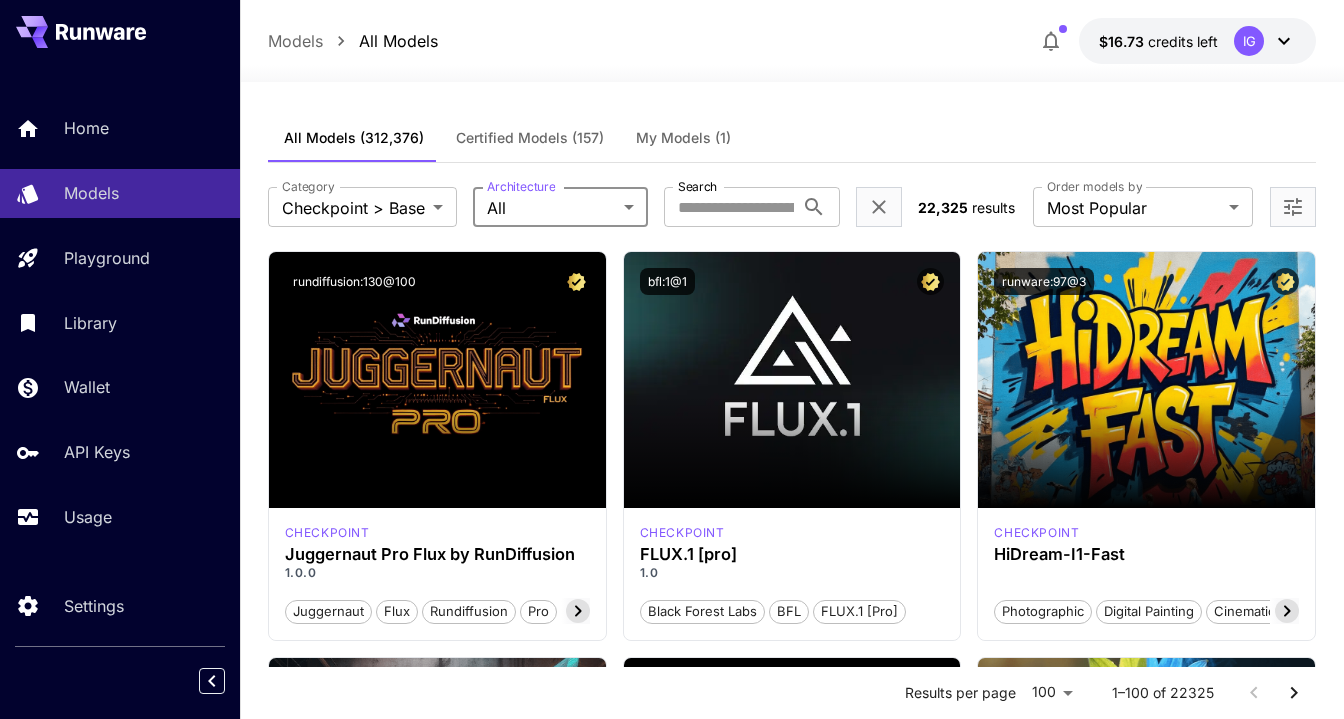 click on "**********" at bounding box center [672, 13225] 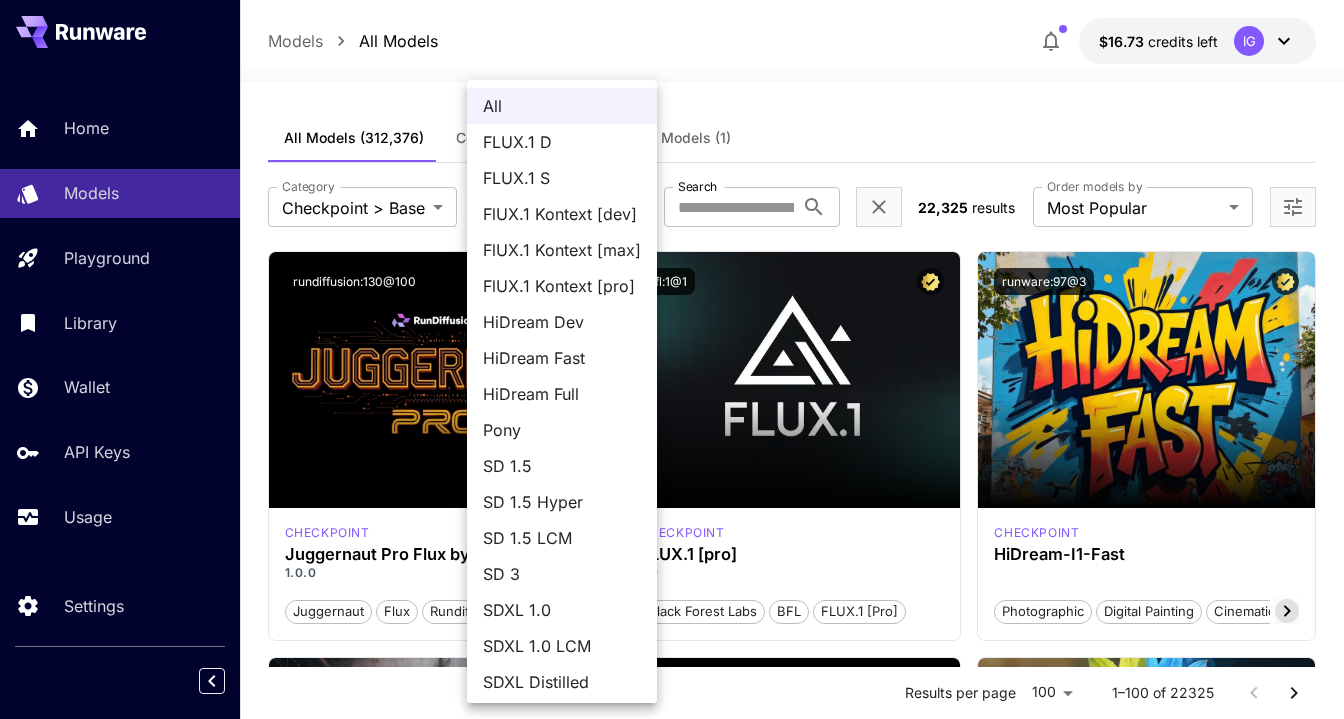 click on "HiDream Full" at bounding box center (562, 394) 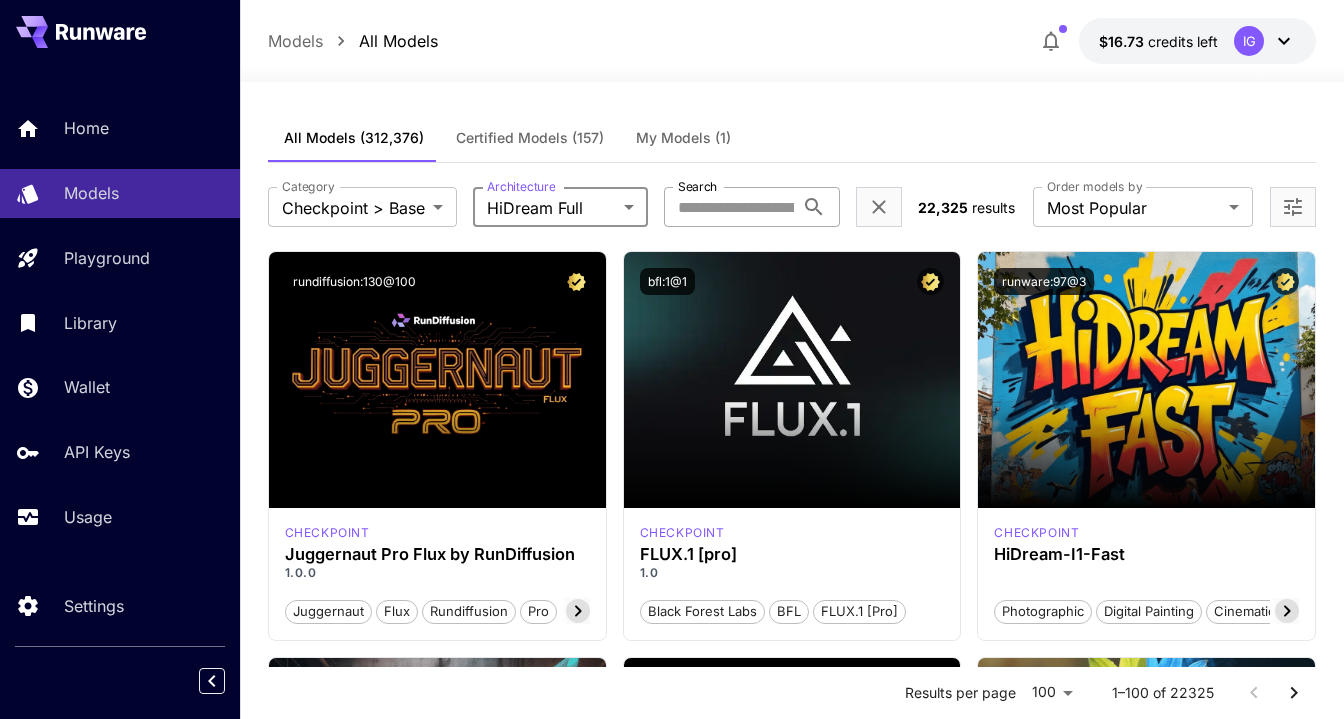 click on "Search" at bounding box center (729, 207) 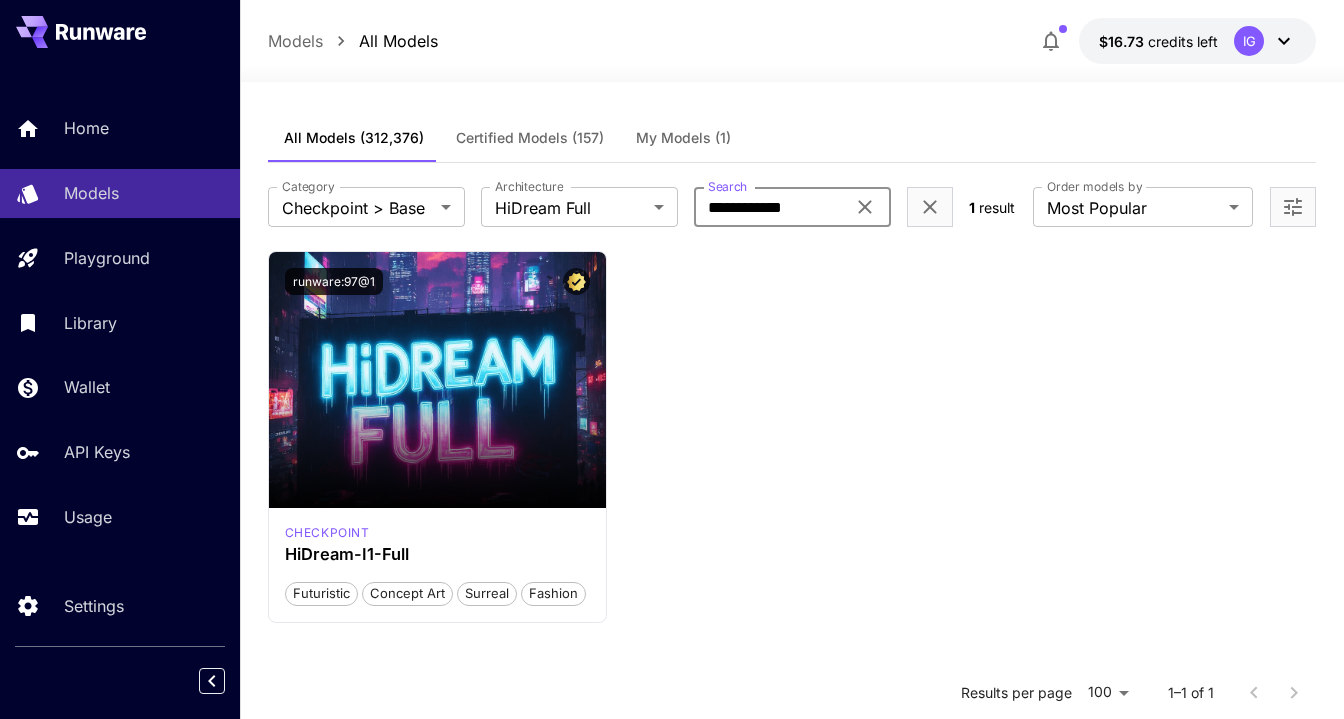 type on "**********" 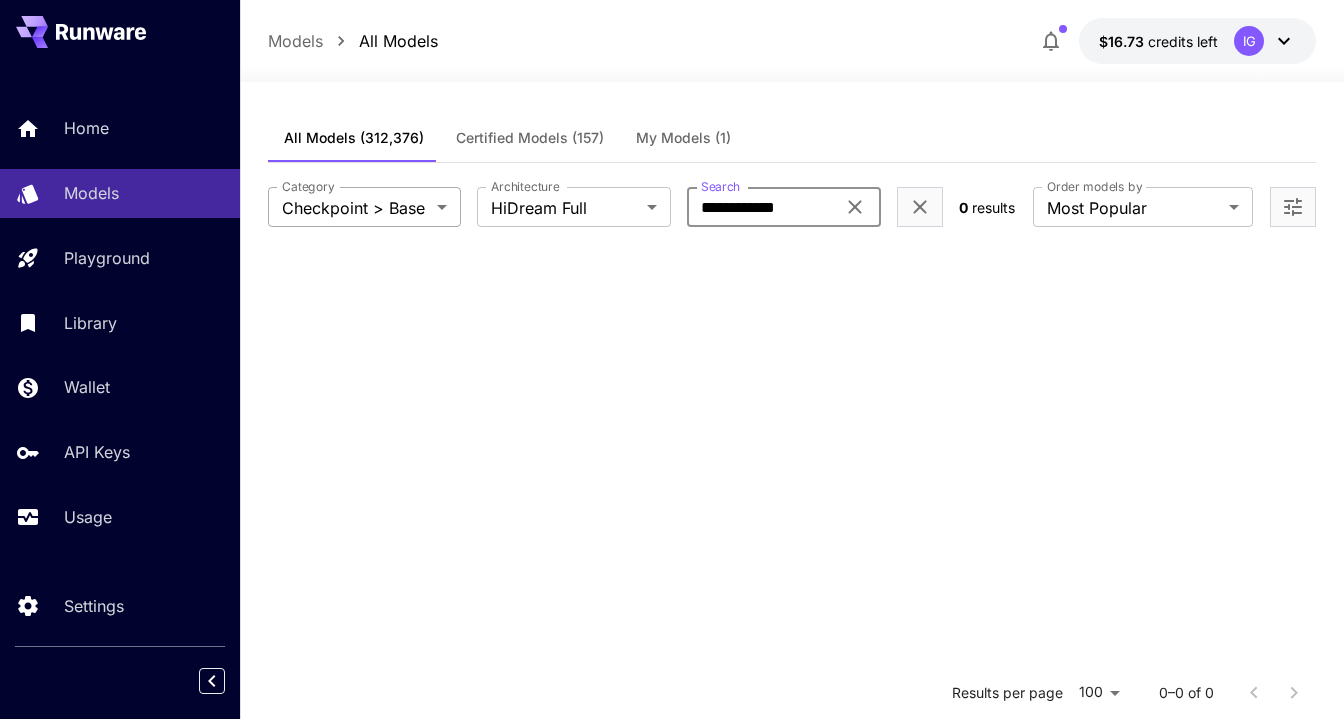 click on "**********" at bounding box center [672, 541] 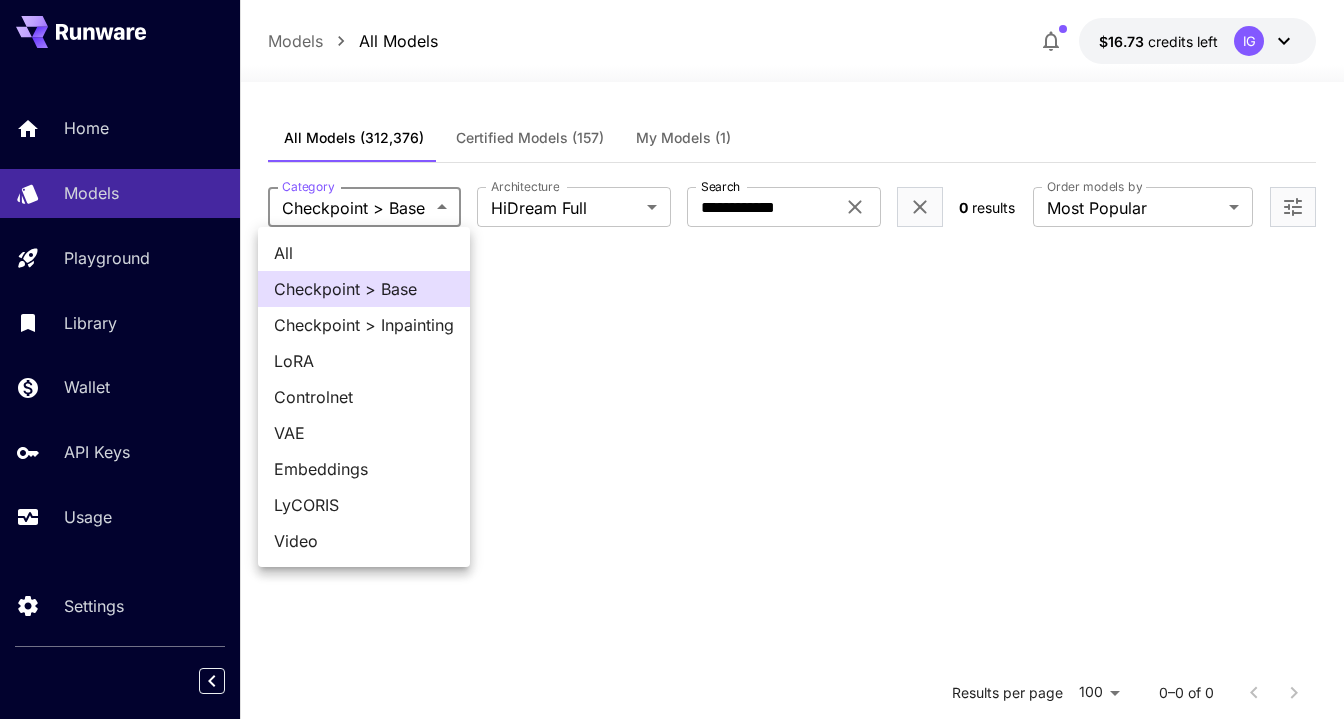 click on "LoRA" at bounding box center (364, 361) 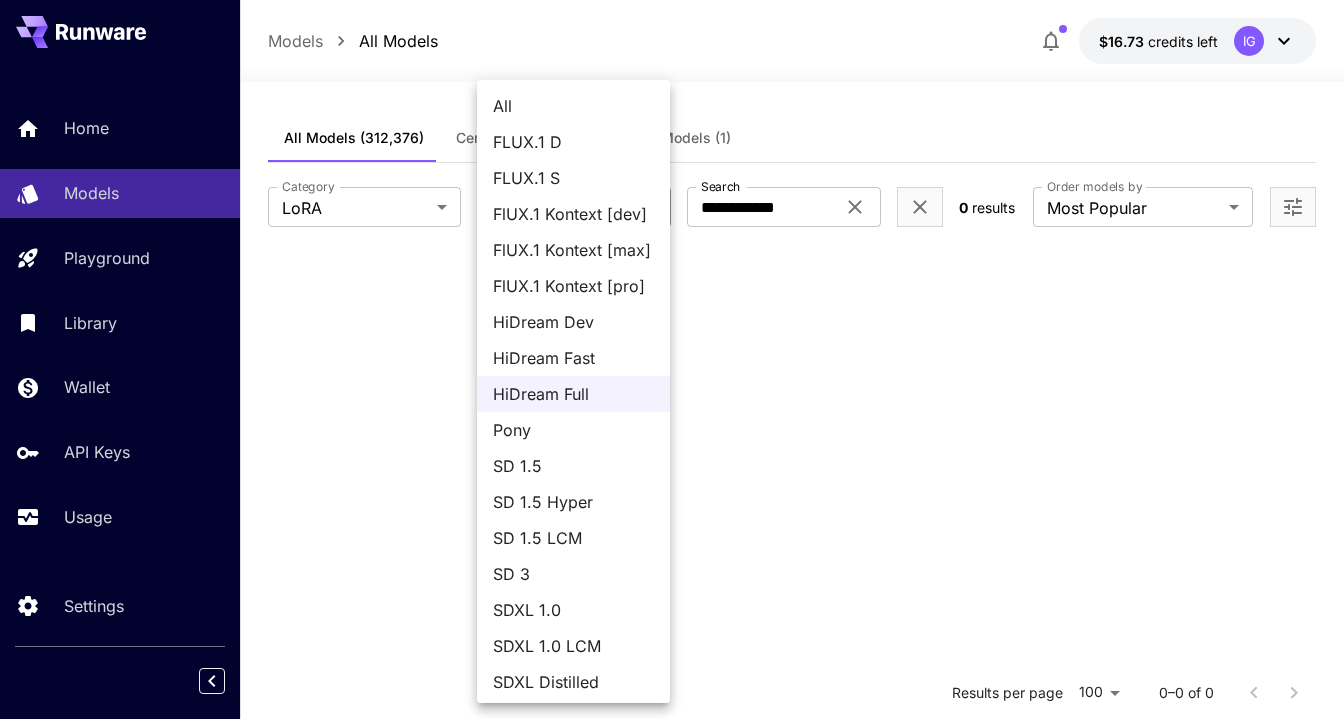 click on "**********" at bounding box center [672, 541] 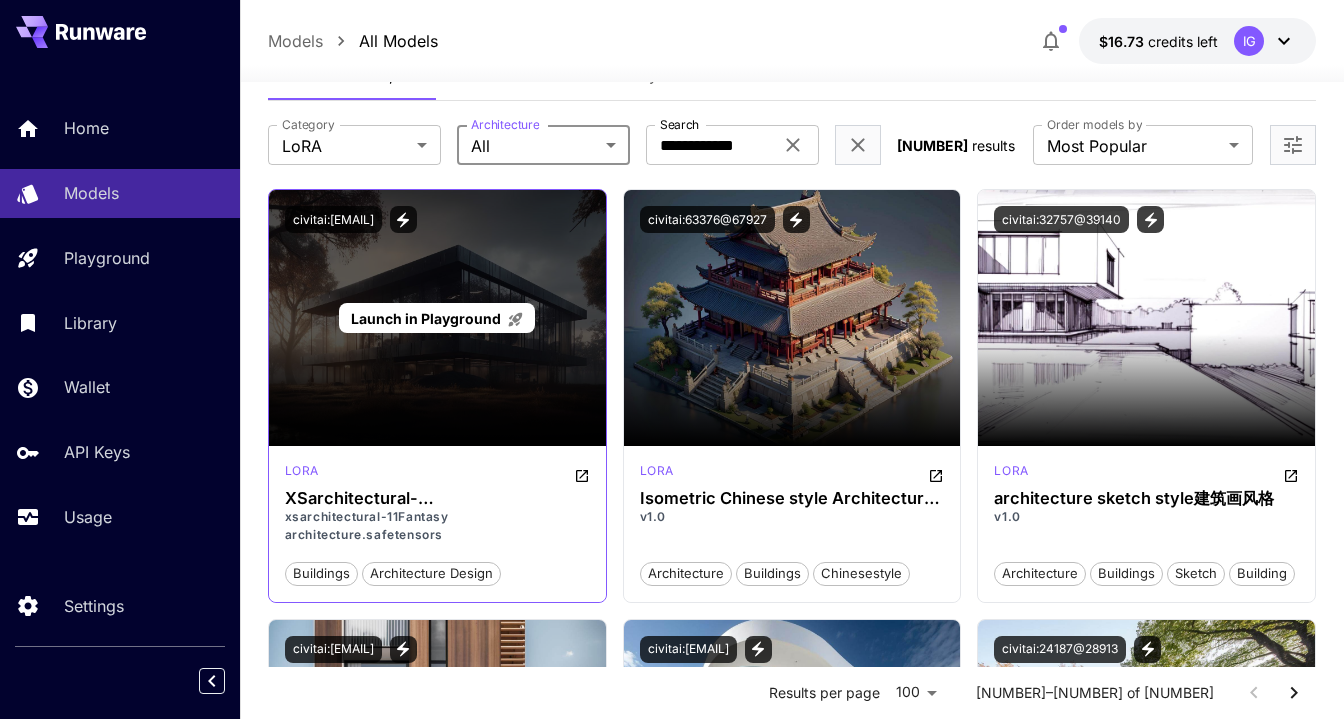 scroll, scrollTop: 69, scrollLeft: 0, axis: vertical 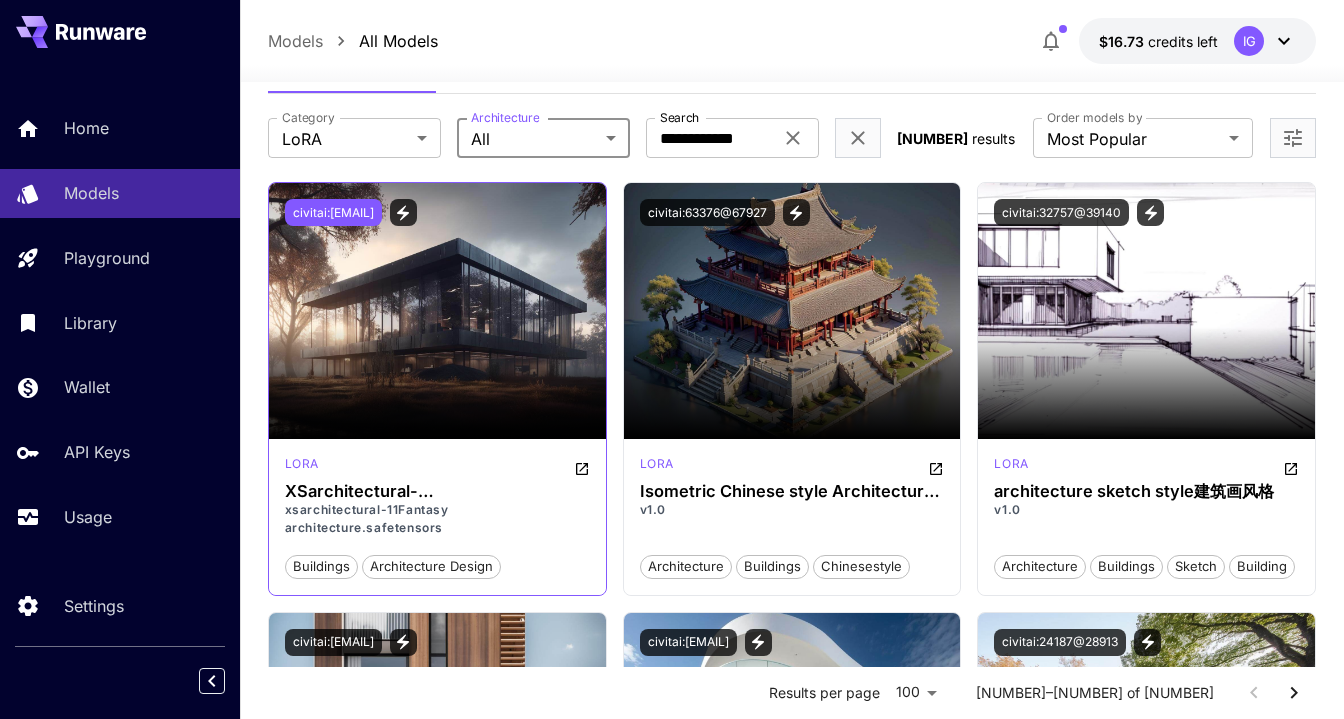 click on "civitai:[EMAIL]" at bounding box center [333, 212] 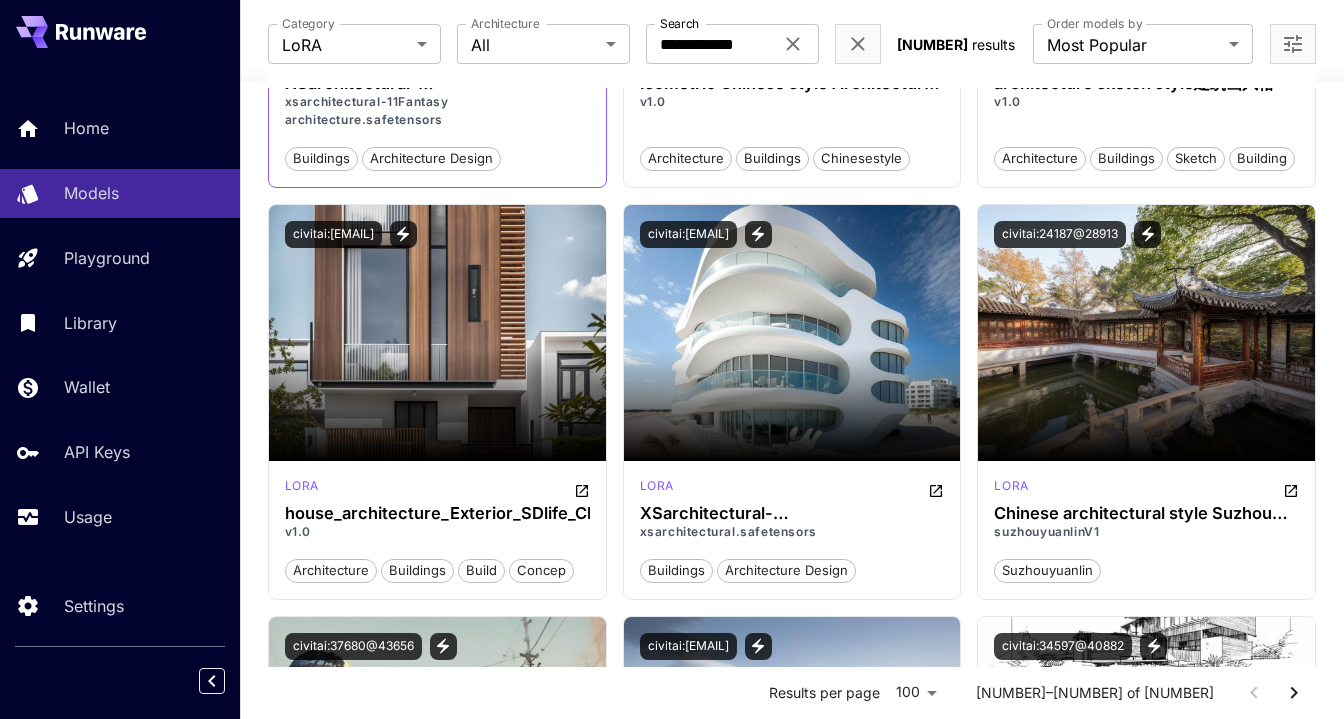 scroll, scrollTop: 478, scrollLeft: 0, axis: vertical 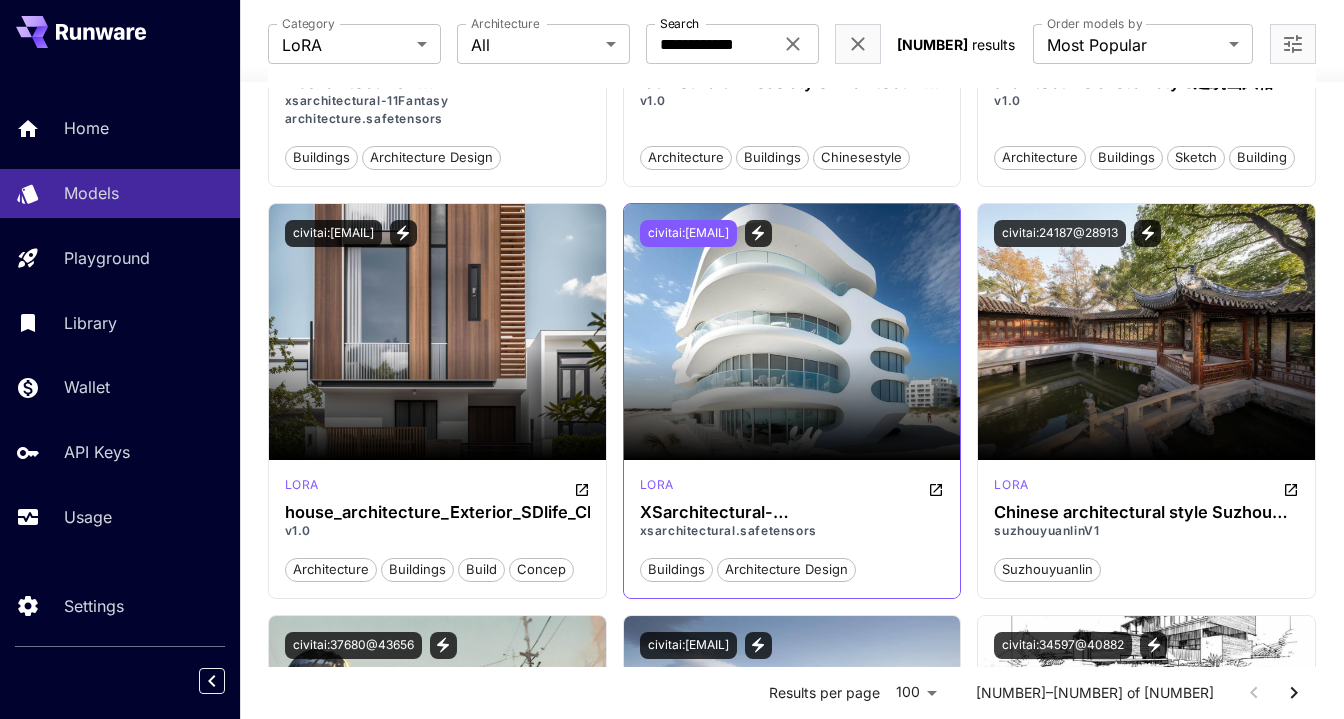 click on "civitai:[EMAIL]" at bounding box center [688, 233] 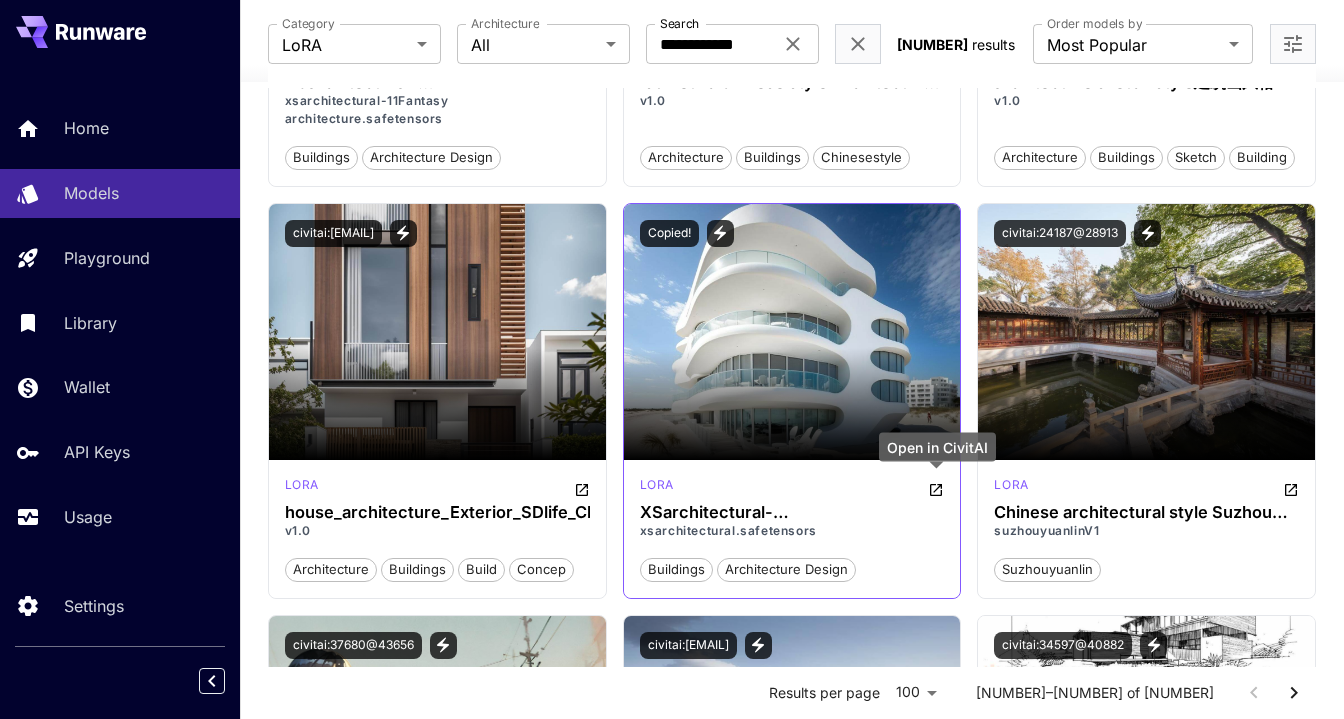 click 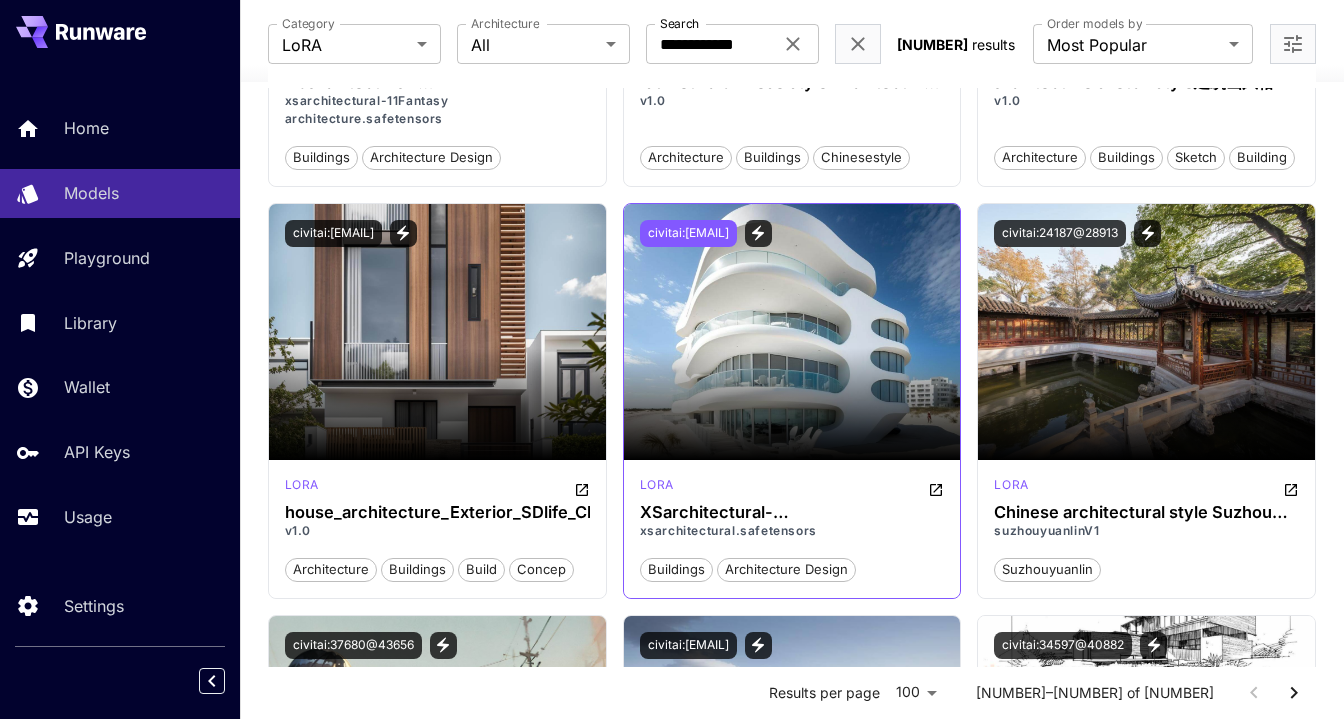 click on "civitai:[EMAIL]" at bounding box center (688, 233) 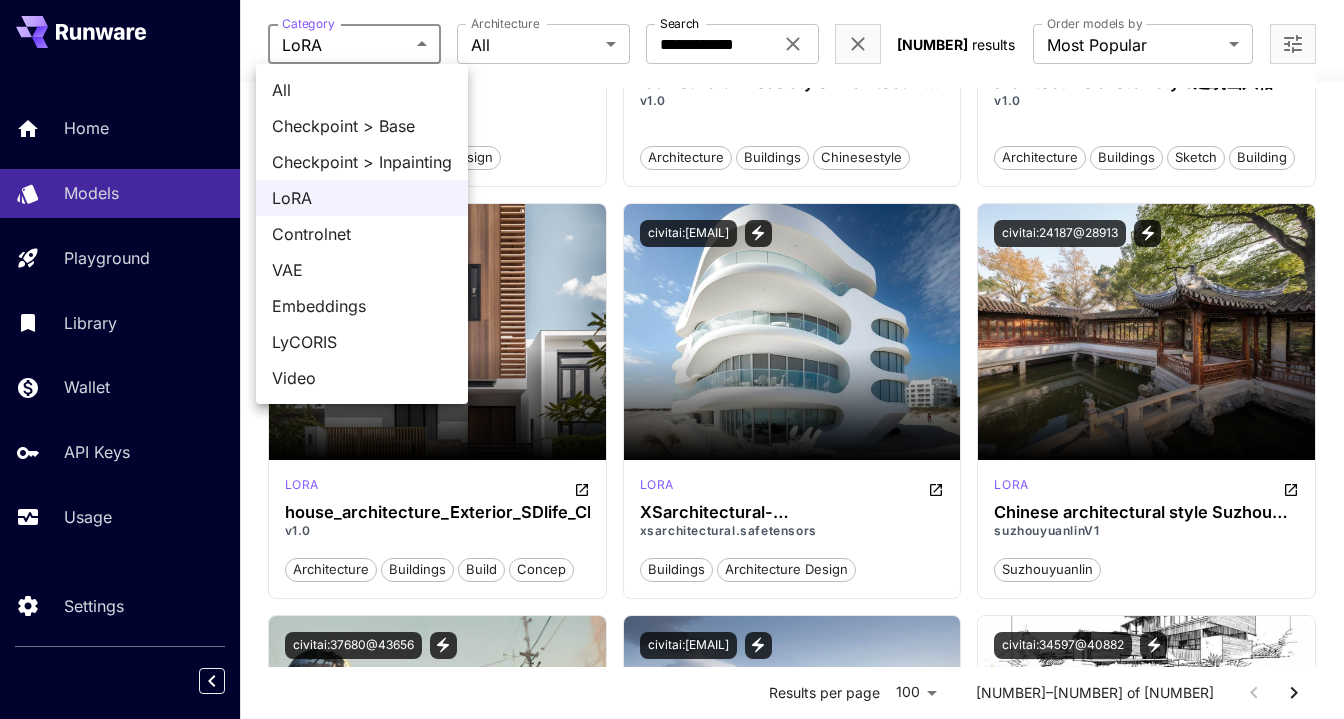 click on "**********" at bounding box center [672, 12566] 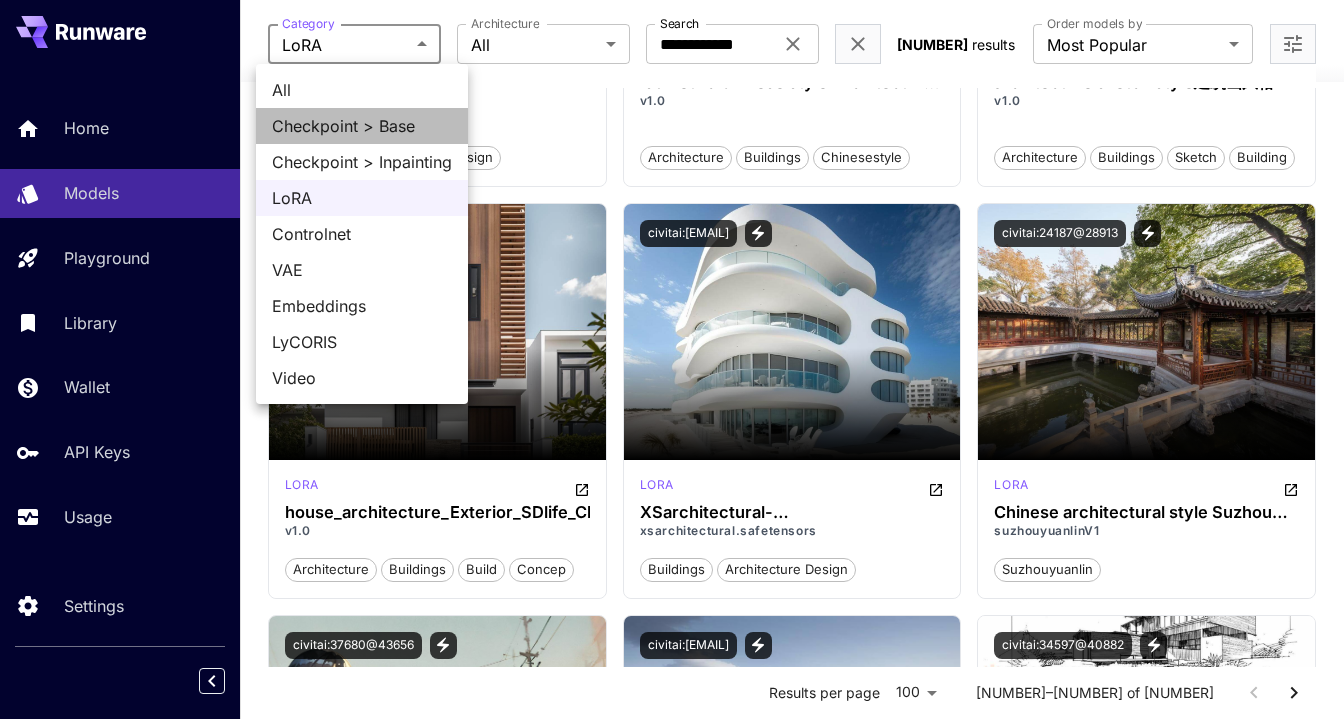 click on "Checkpoint > Base" at bounding box center [362, 126] 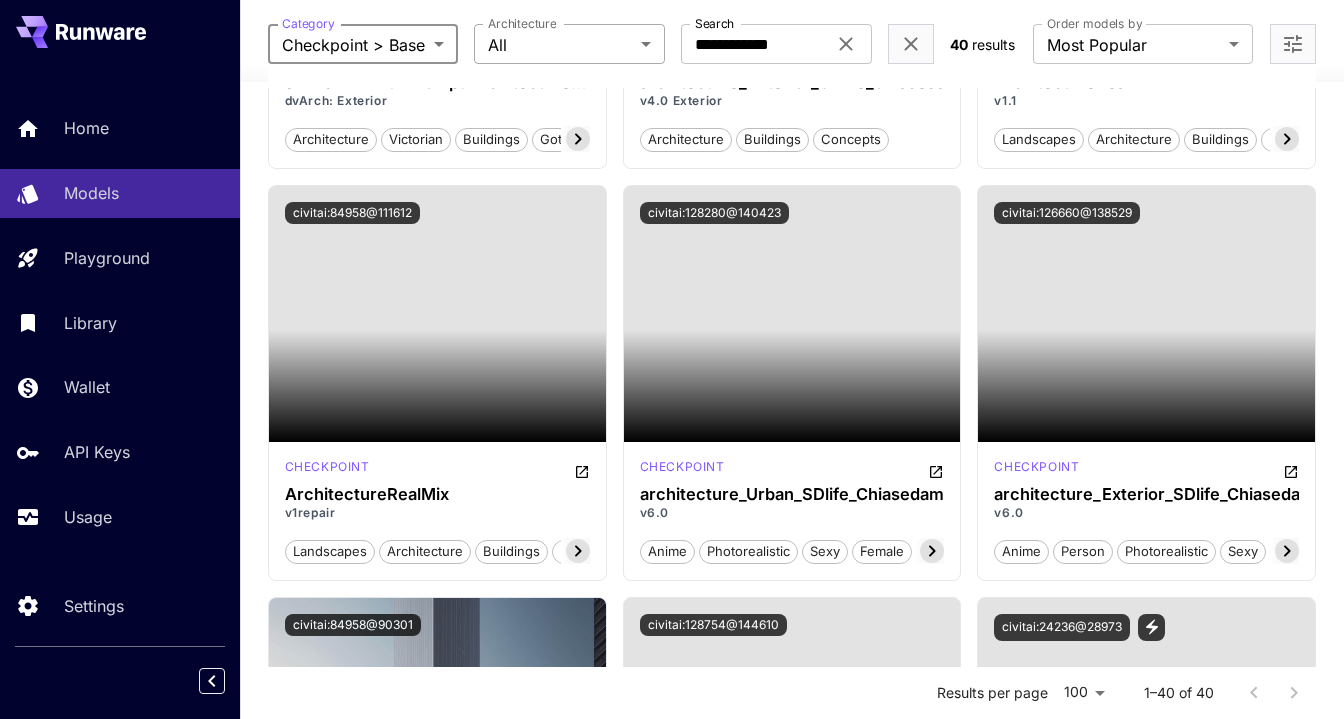click on "**********" at bounding box center [672, 4397] 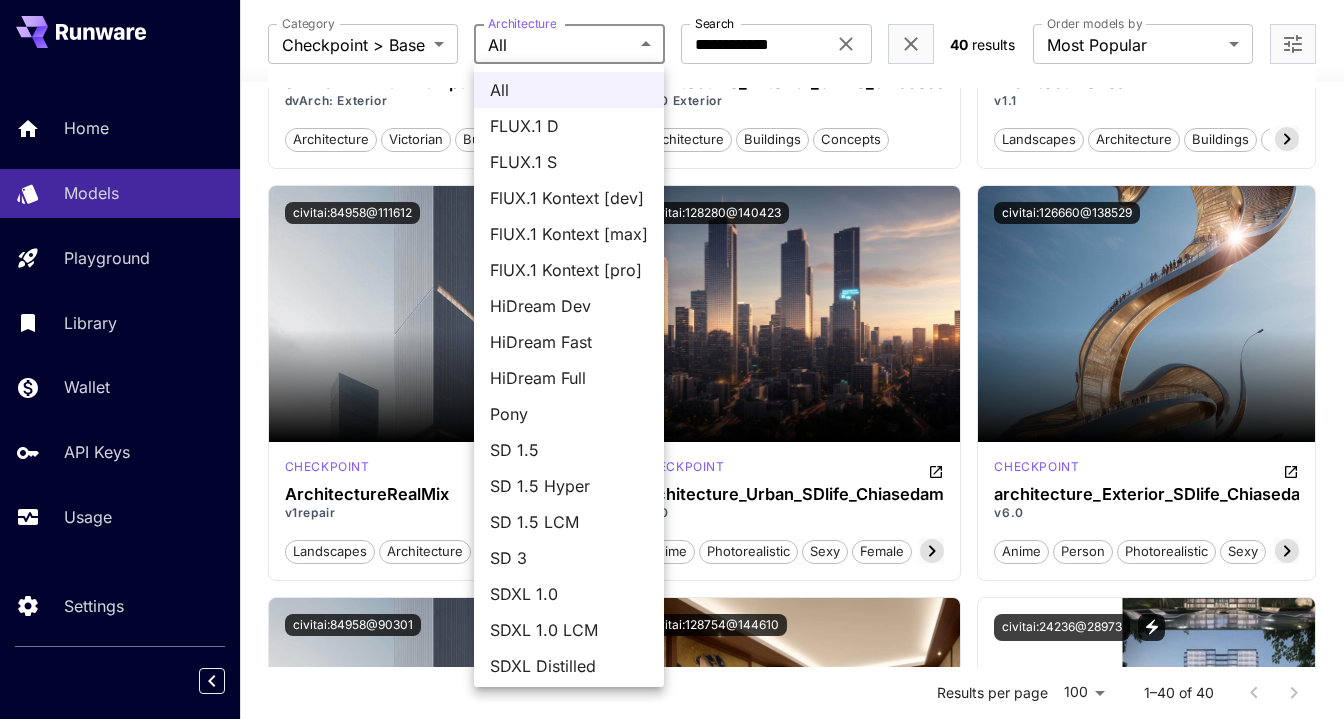 click on "SD 1.5 Hyper" at bounding box center (569, 486) 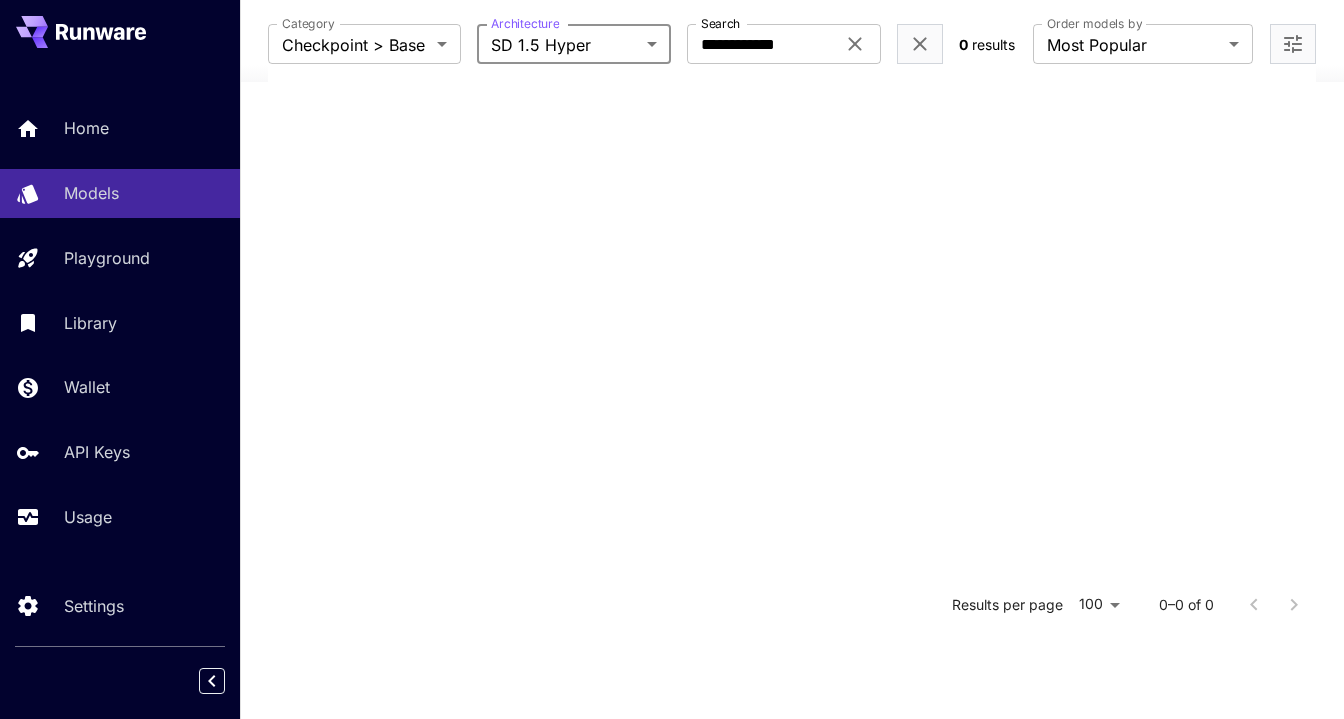 scroll, scrollTop: 391, scrollLeft: 0, axis: vertical 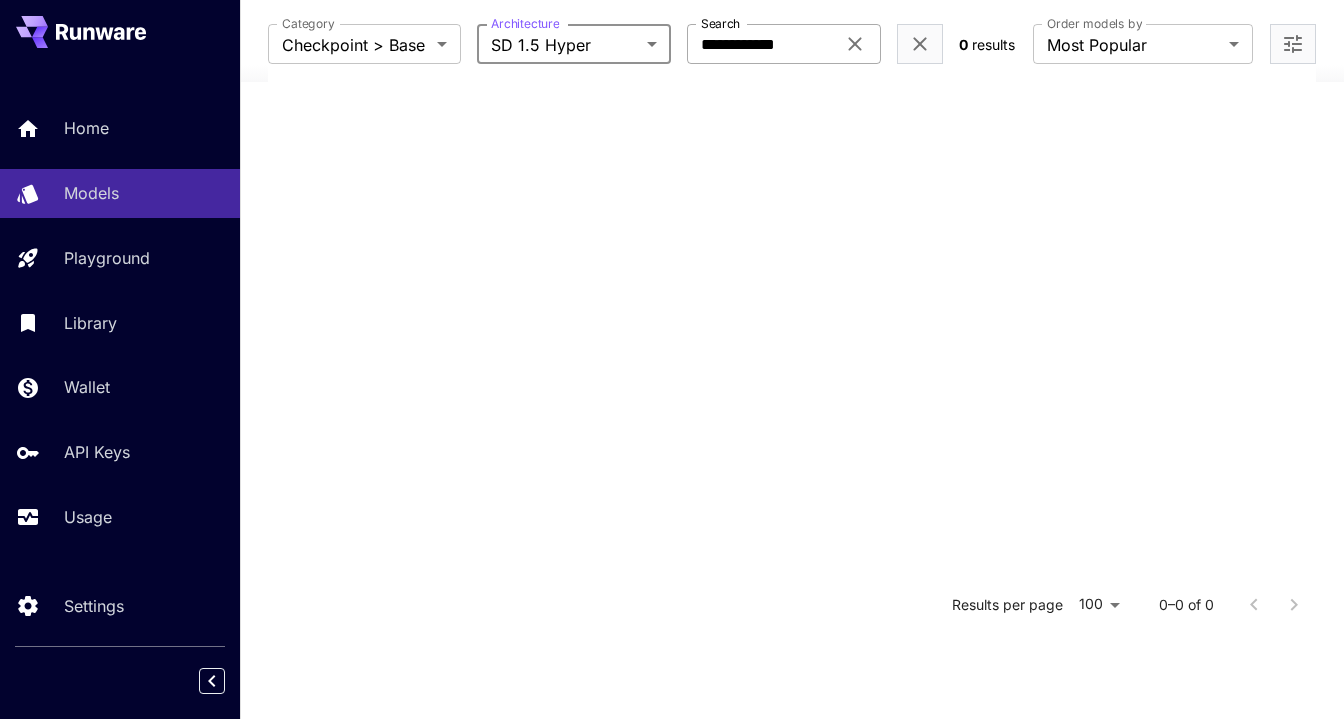 click on "**********" at bounding box center (784, 44) 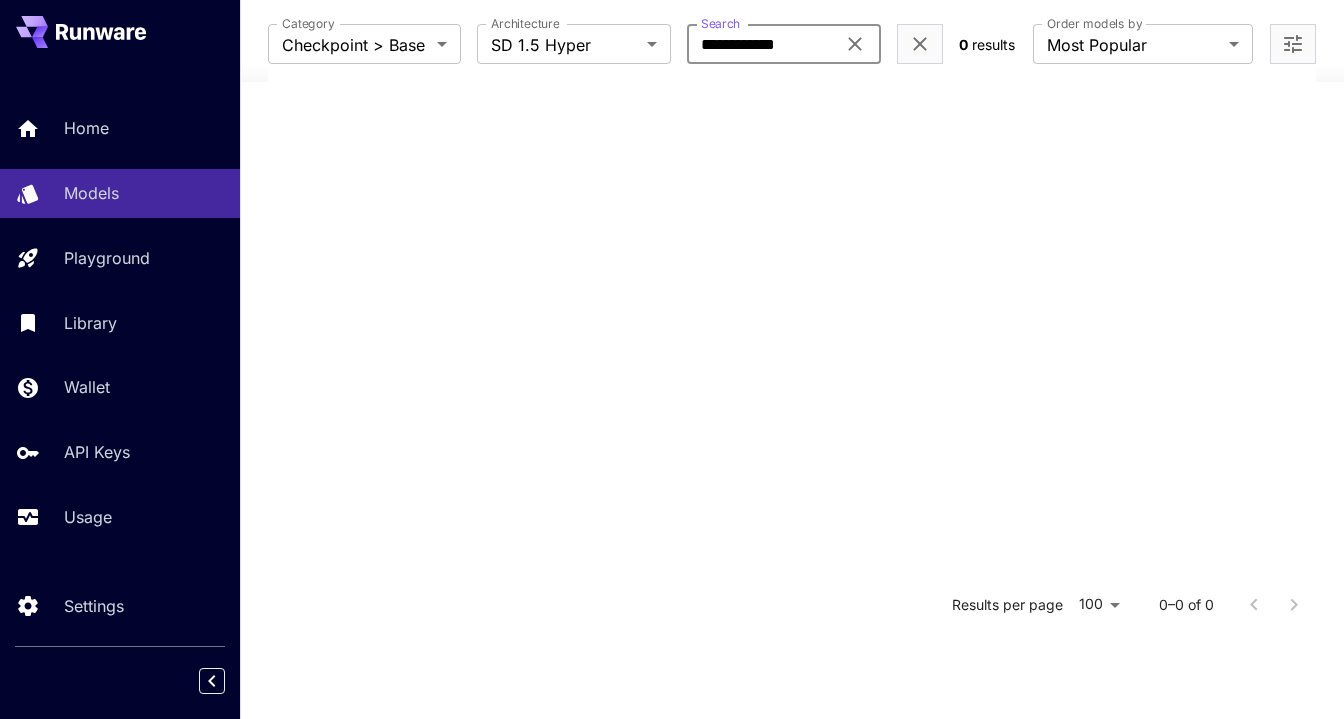 click 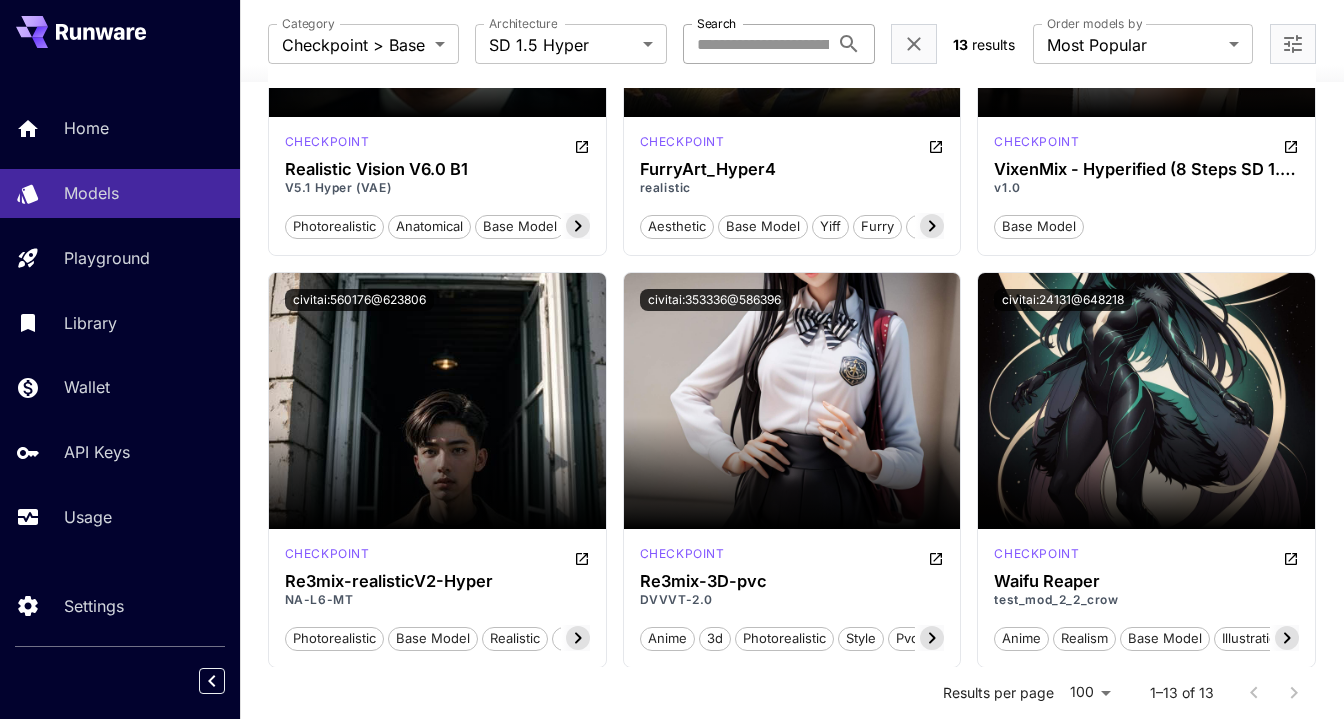 scroll, scrollTop: 0, scrollLeft: 0, axis: both 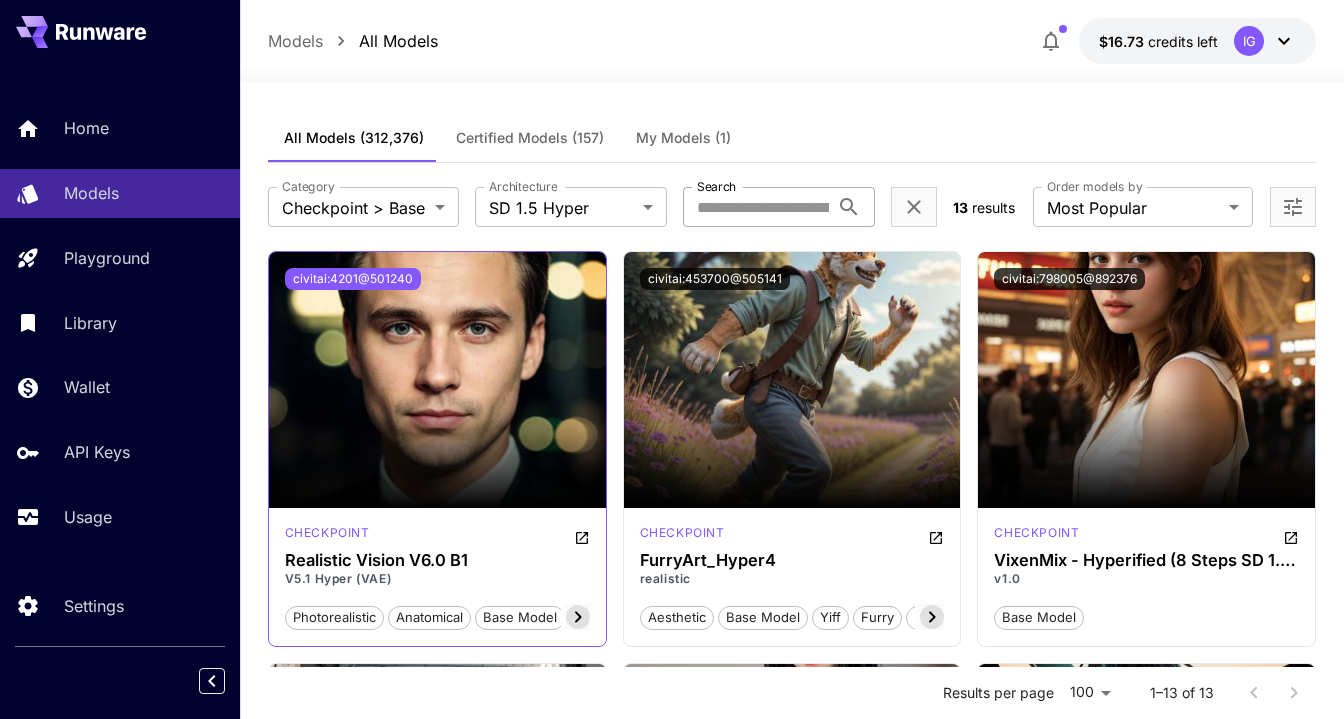 click on "civitai:4201@501240" at bounding box center (353, 279) 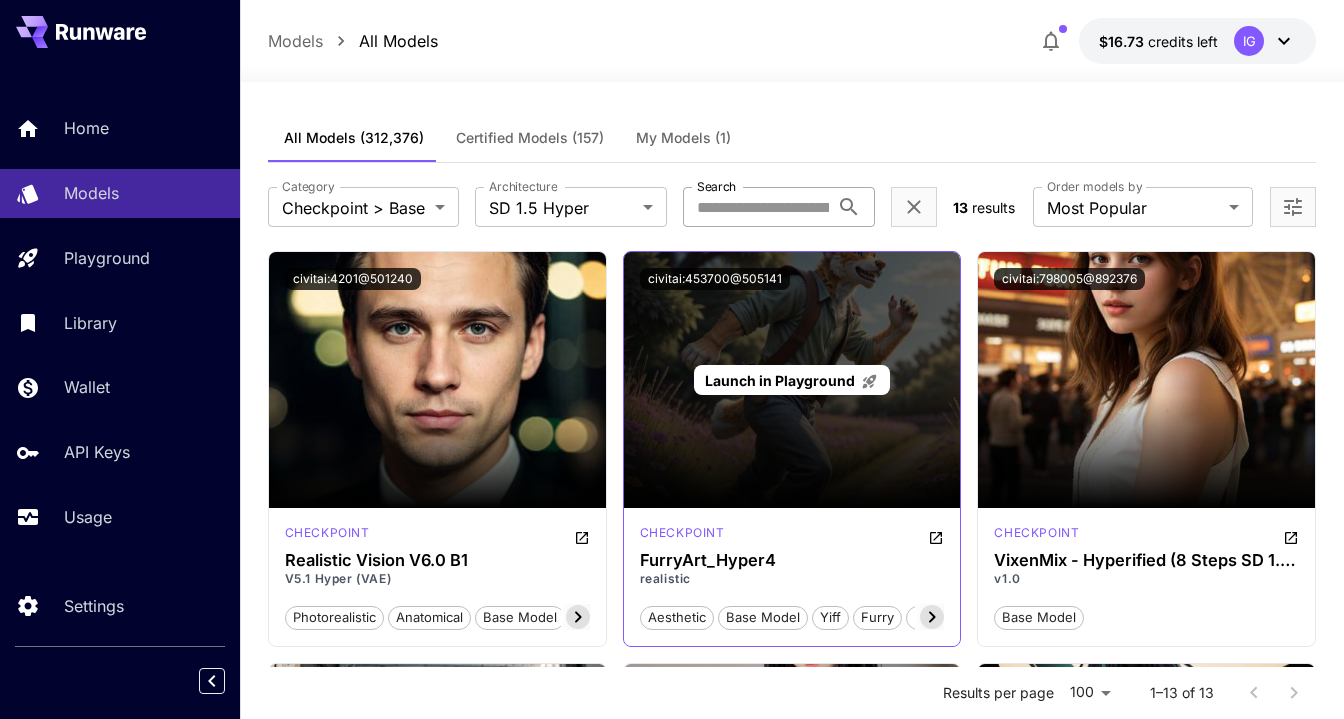 scroll, scrollTop: 14, scrollLeft: 0, axis: vertical 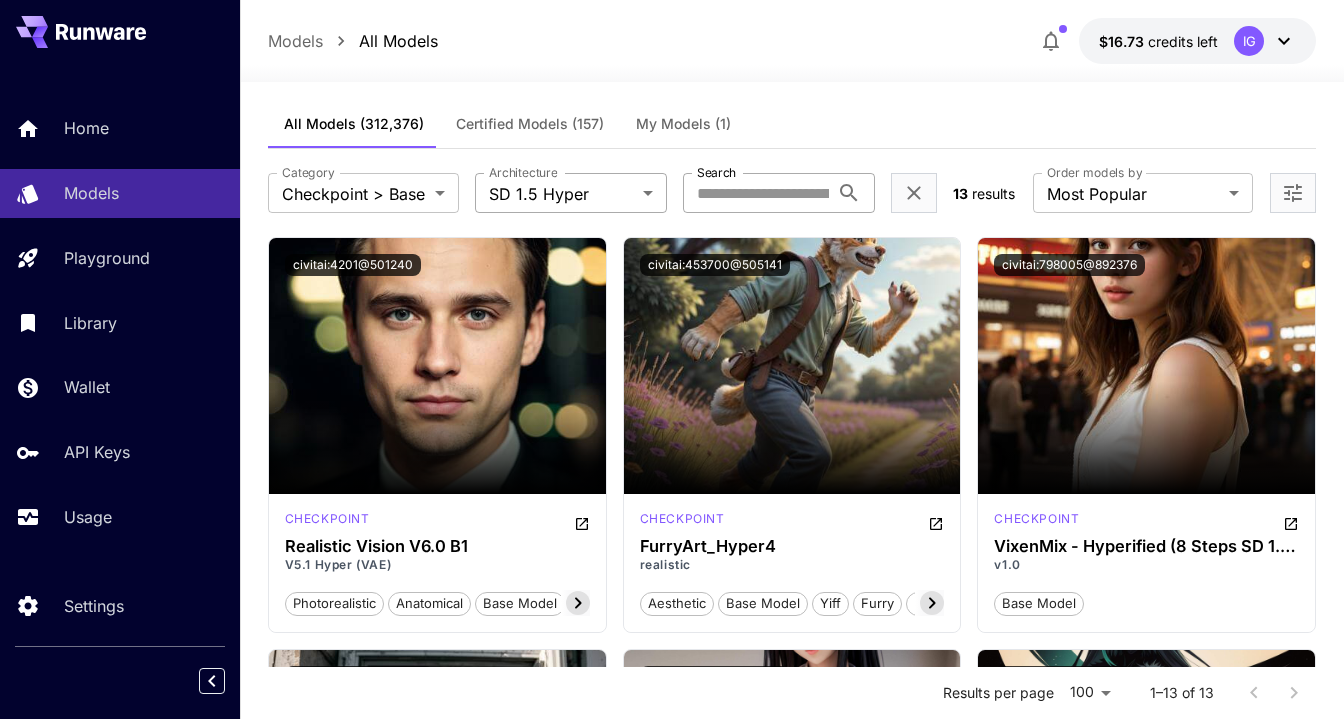 click on "**********" at bounding box center (672, 1189) 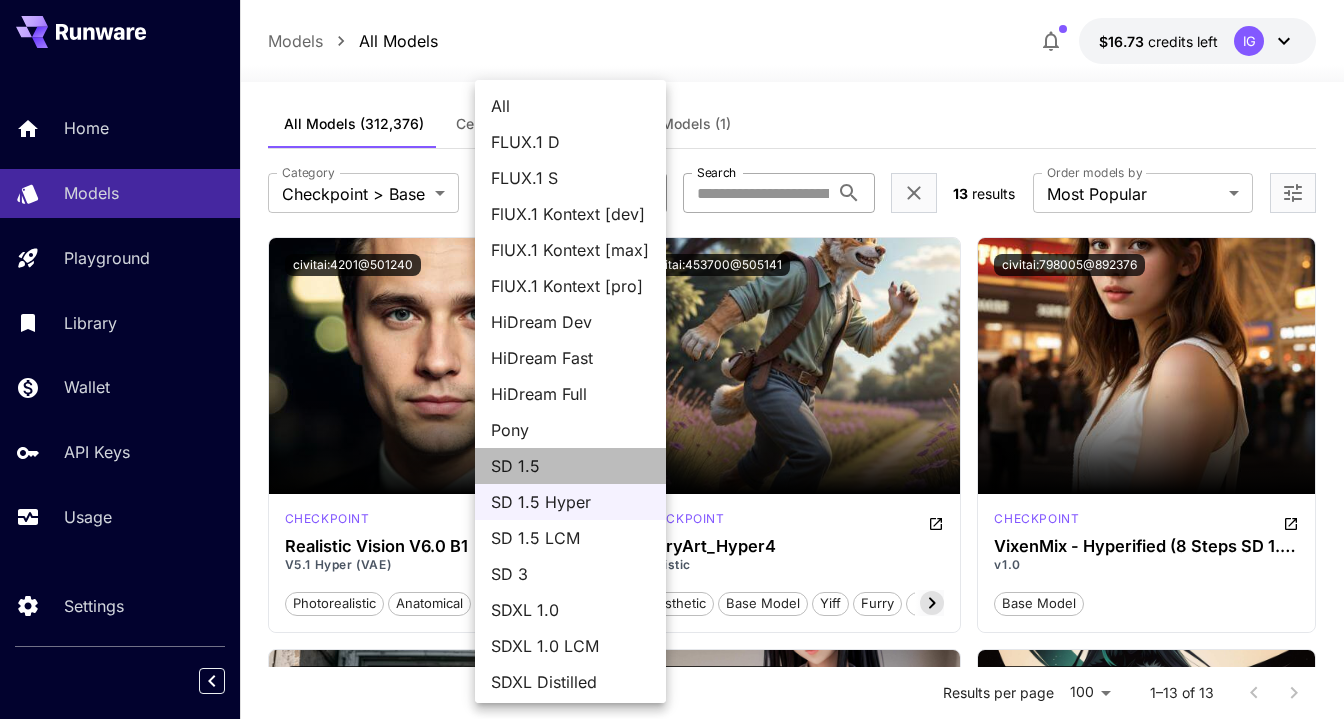 click on "SD 1.5" at bounding box center (570, 466) 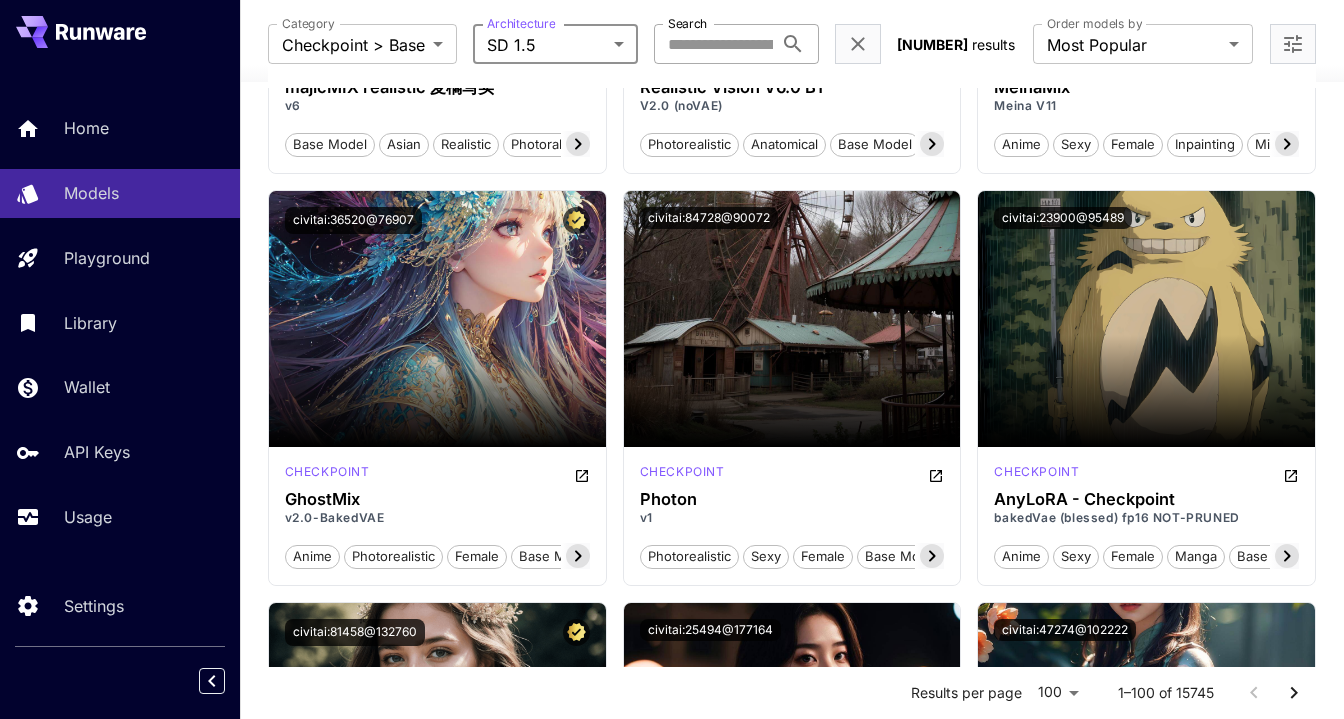 scroll, scrollTop: 1306, scrollLeft: 0, axis: vertical 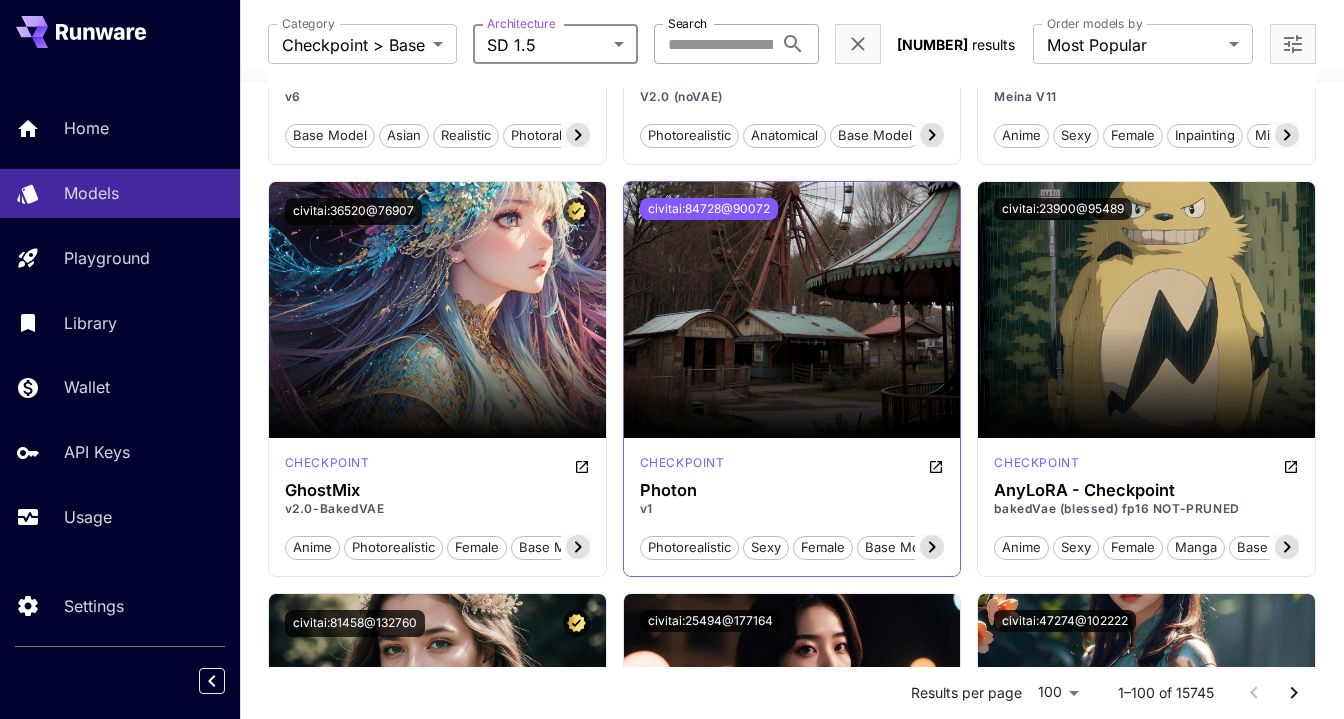 click on "civitai:84728@90072" at bounding box center (709, 209) 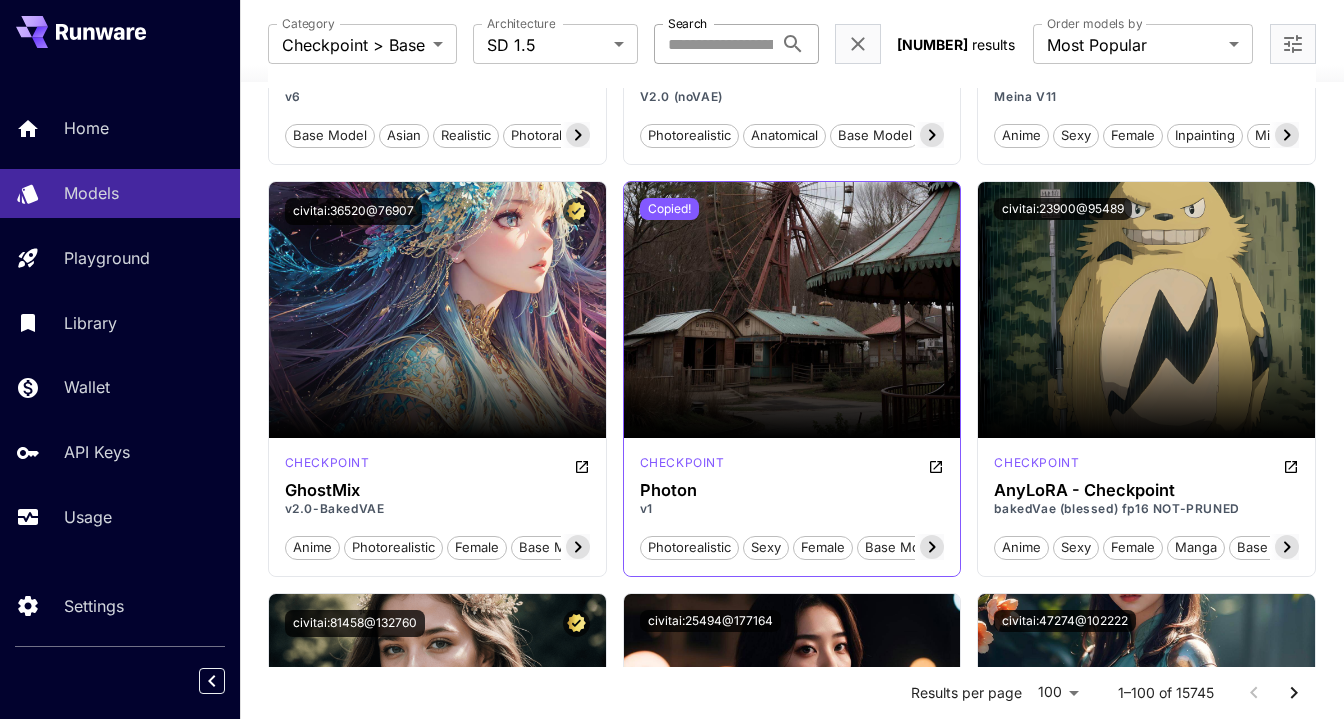 type 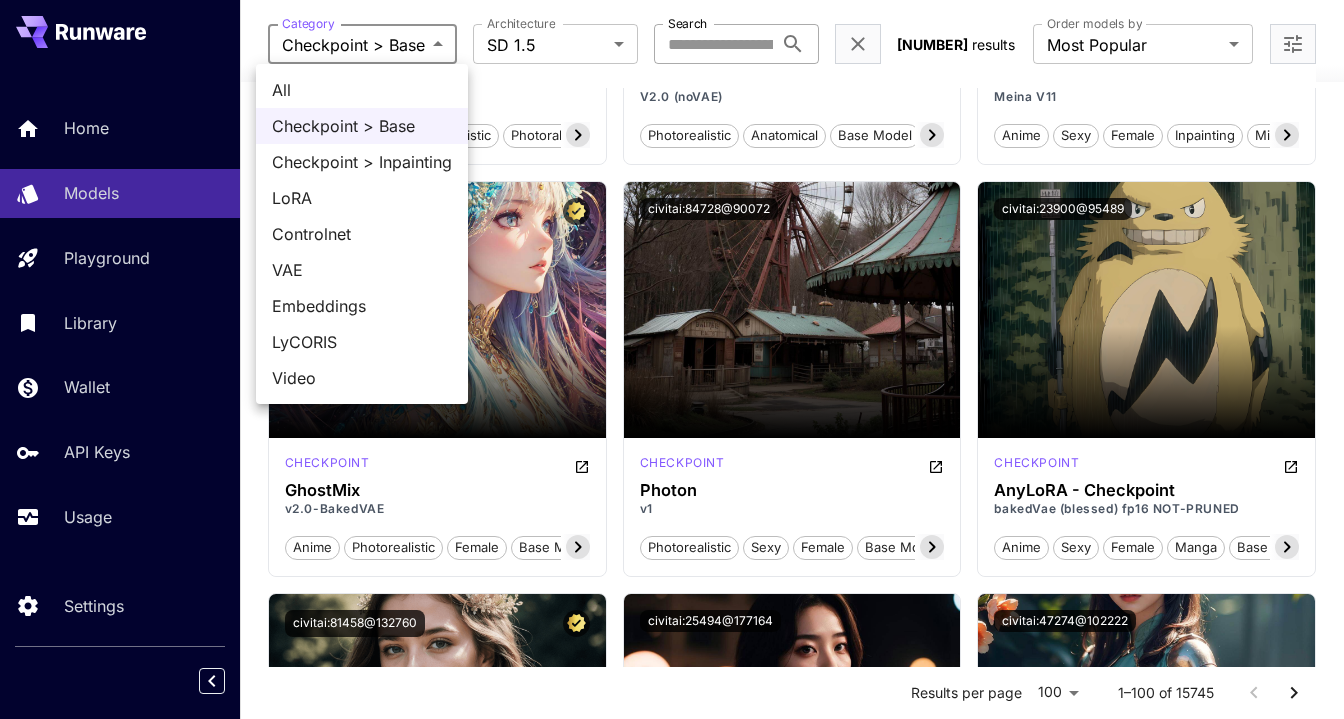 click on "**********" at bounding box center (672, 11325) 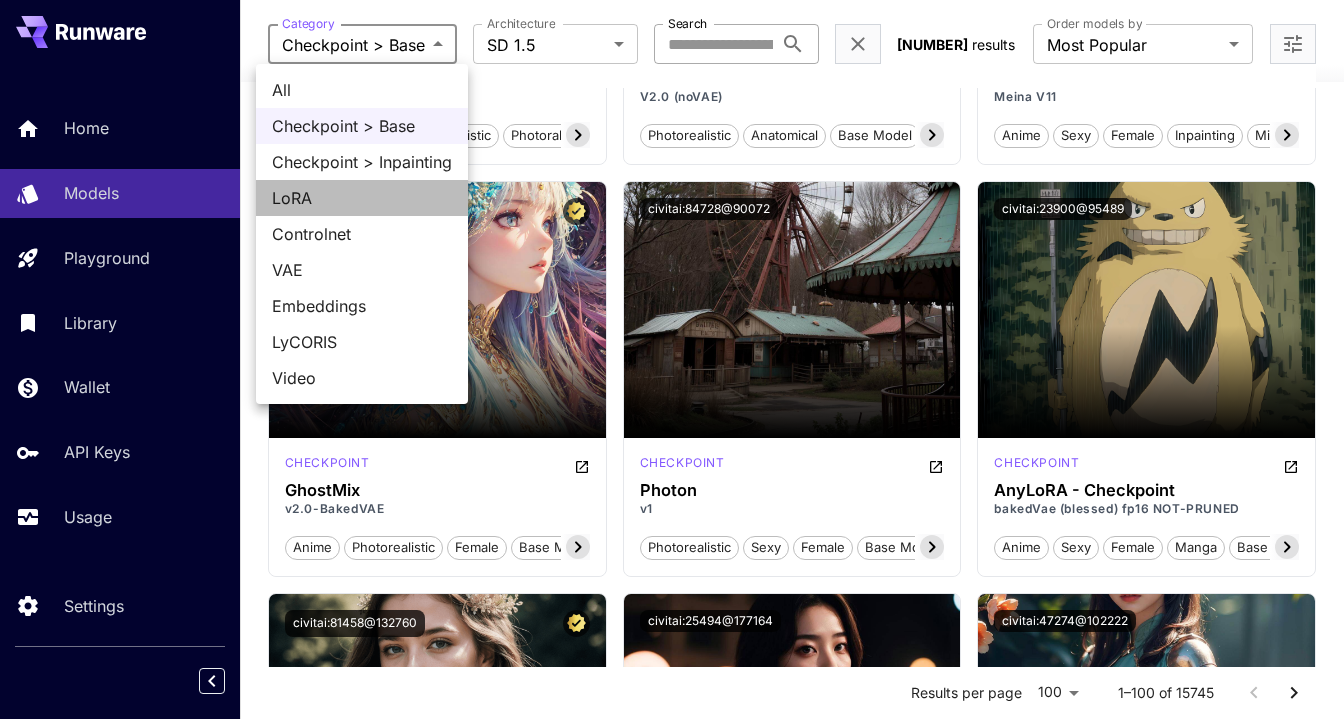 click on "LoRA" at bounding box center (362, 198) 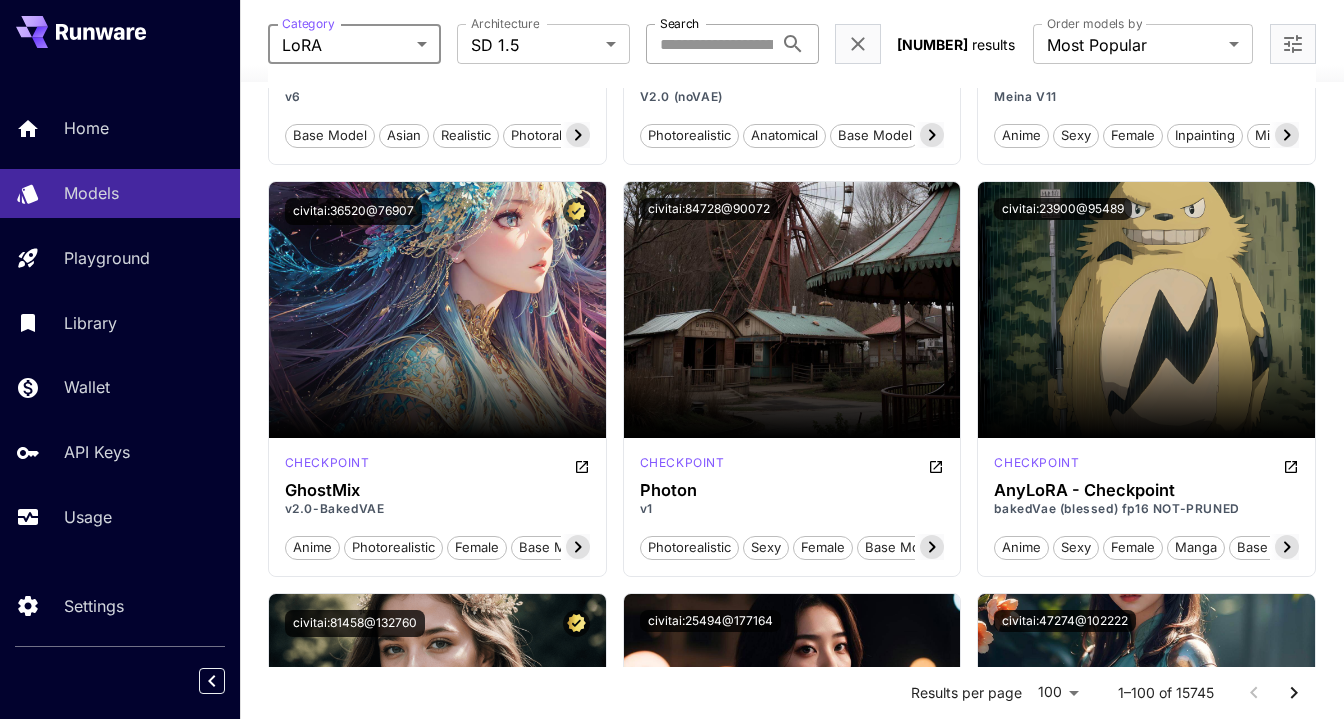 click on "Search" at bounding box center (709, 44) 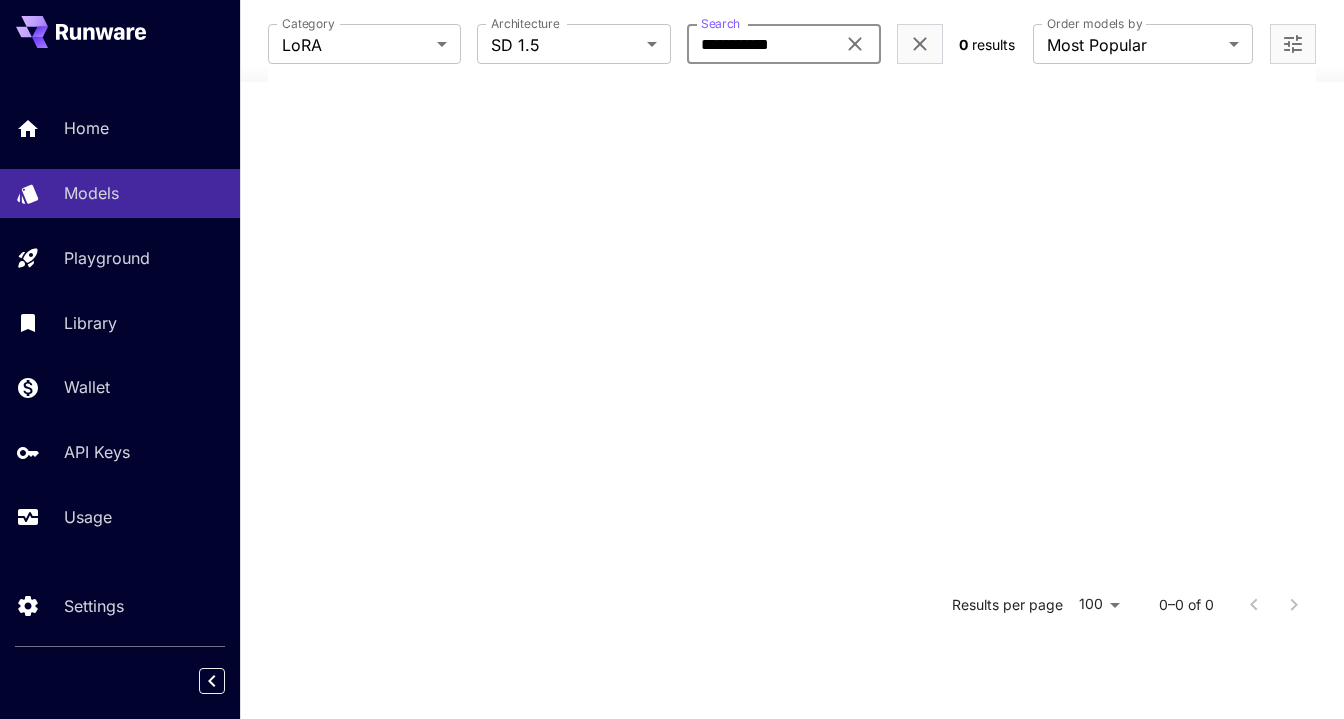 scroll, scrollTop: 391, scrollLeft: 0, axis: vertical 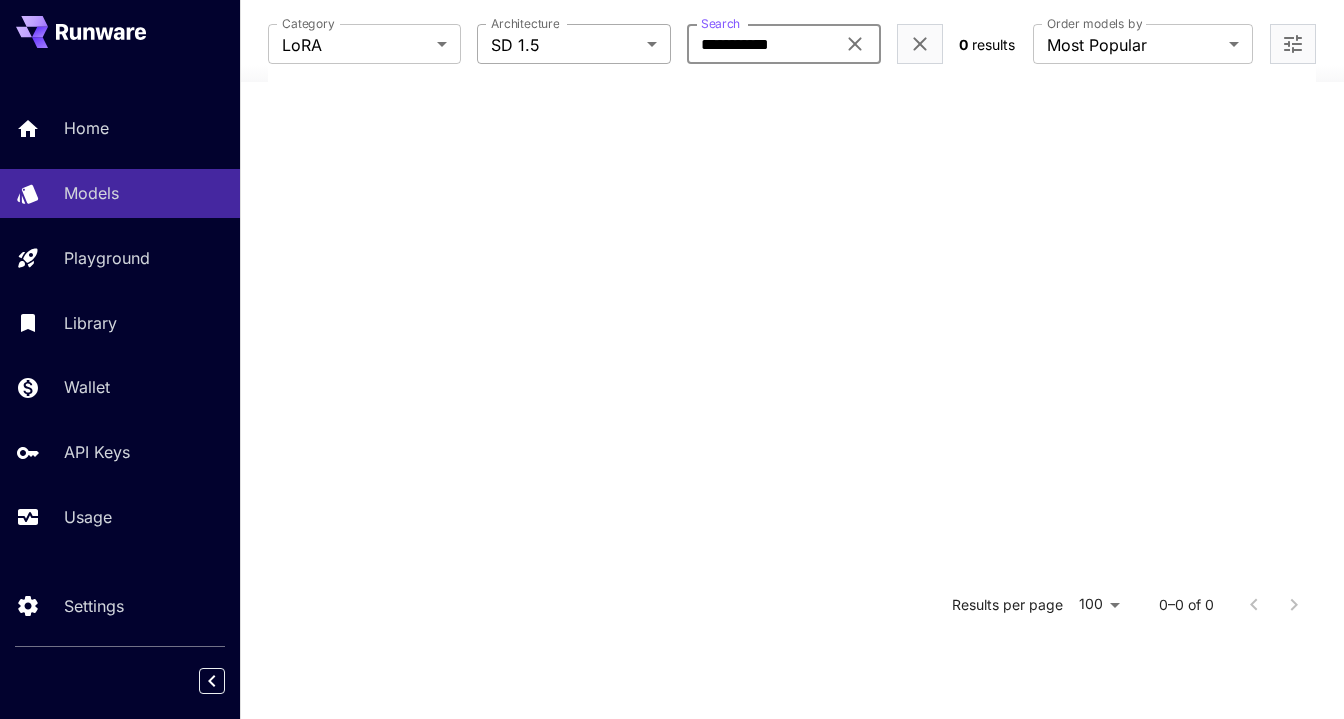 type on "**********" 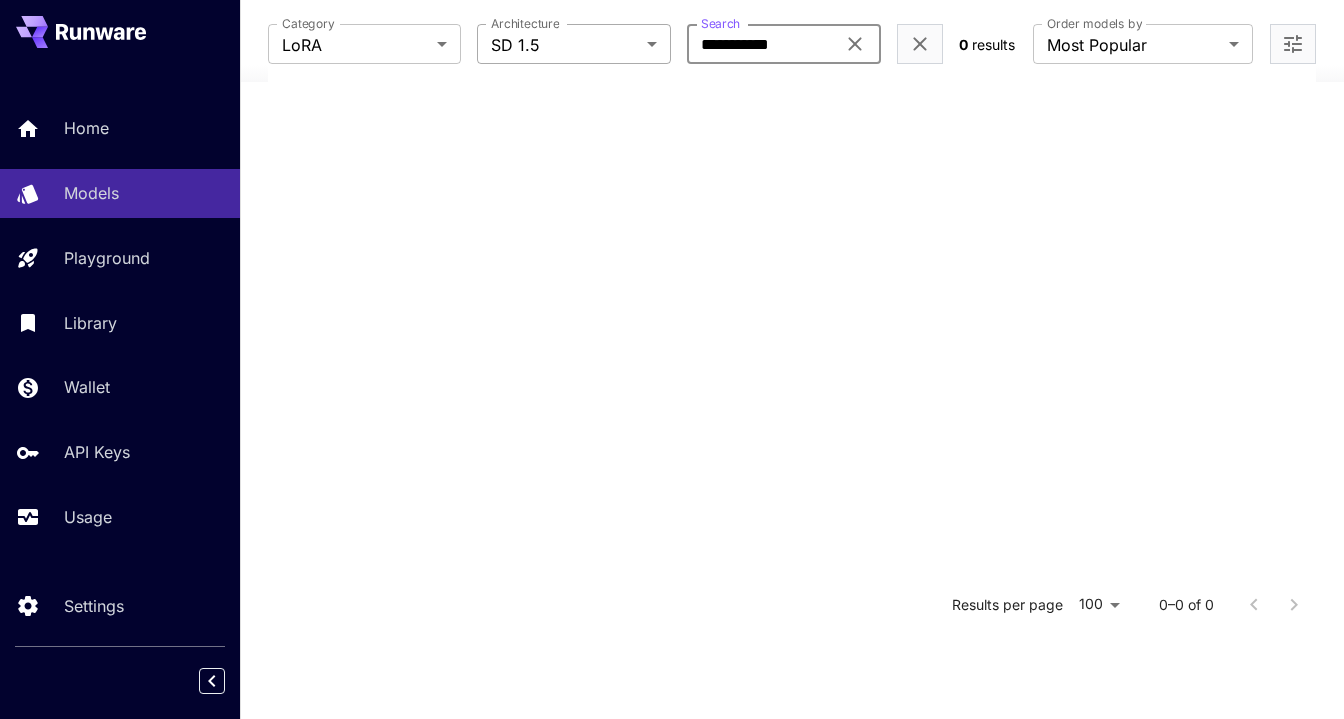 click on "**********" at bounding box center (672, 150) 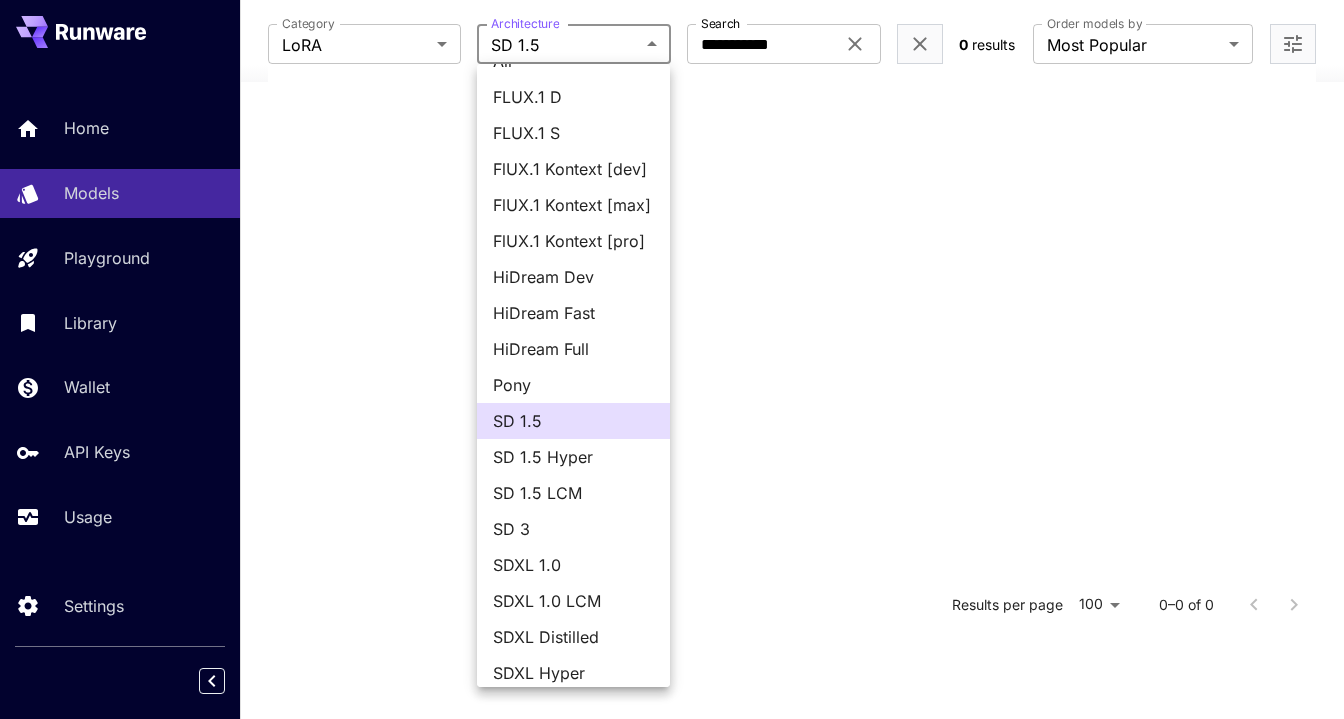 scroll, scrollTop: 31, scrollLeft: 0, axis: vertical 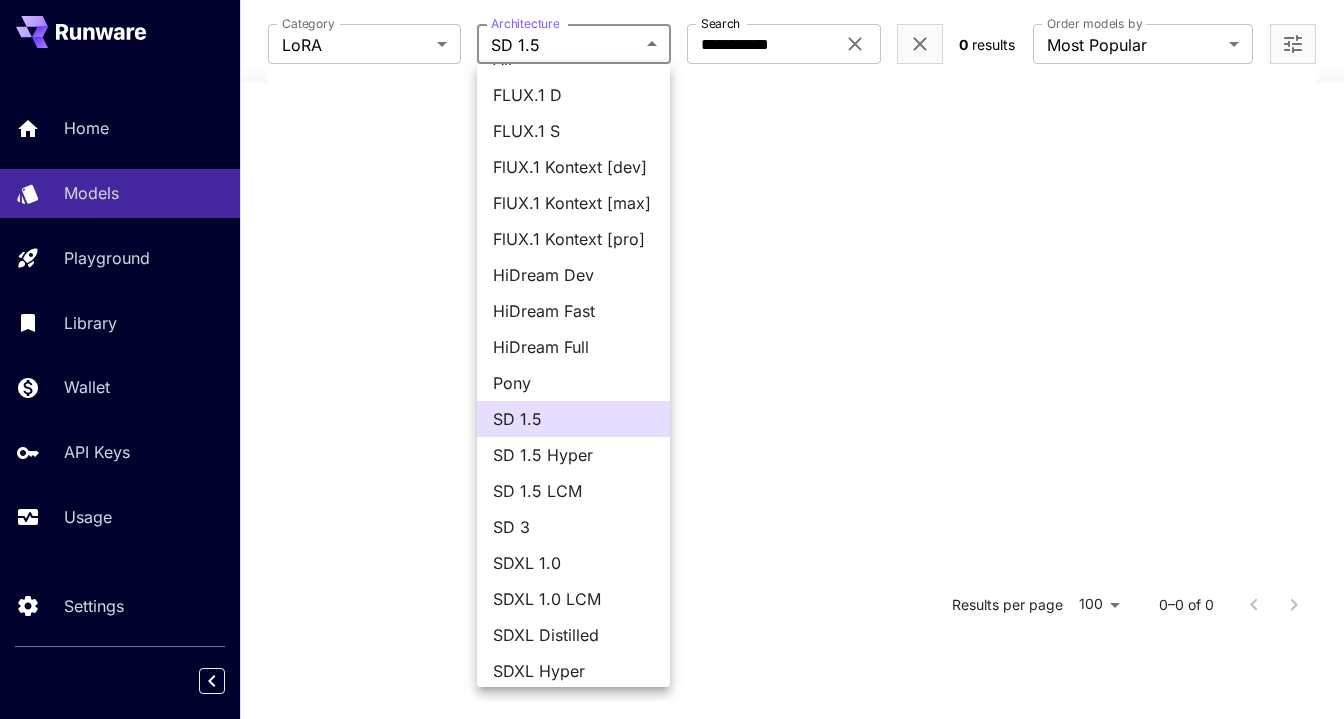 click on "SDXL 1.0" at bounding box center [573, 563] 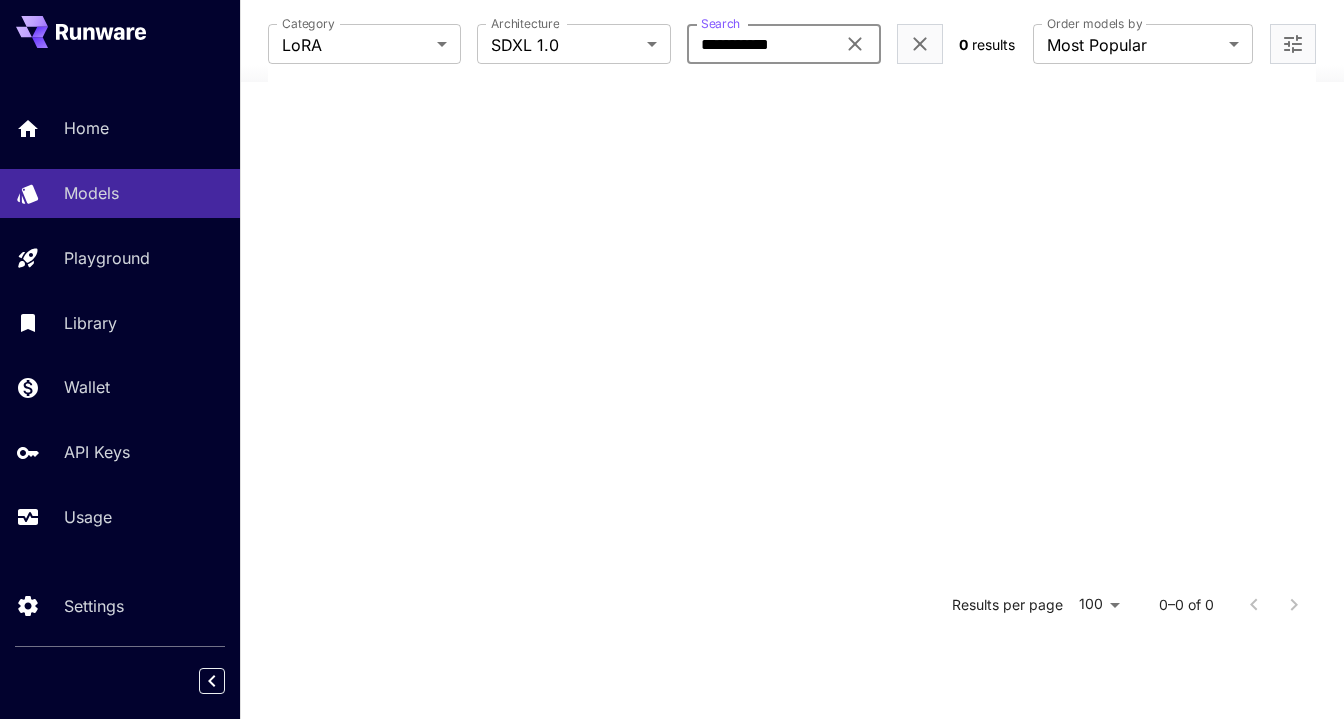 click on "**********" at bounding box center (761, 44) 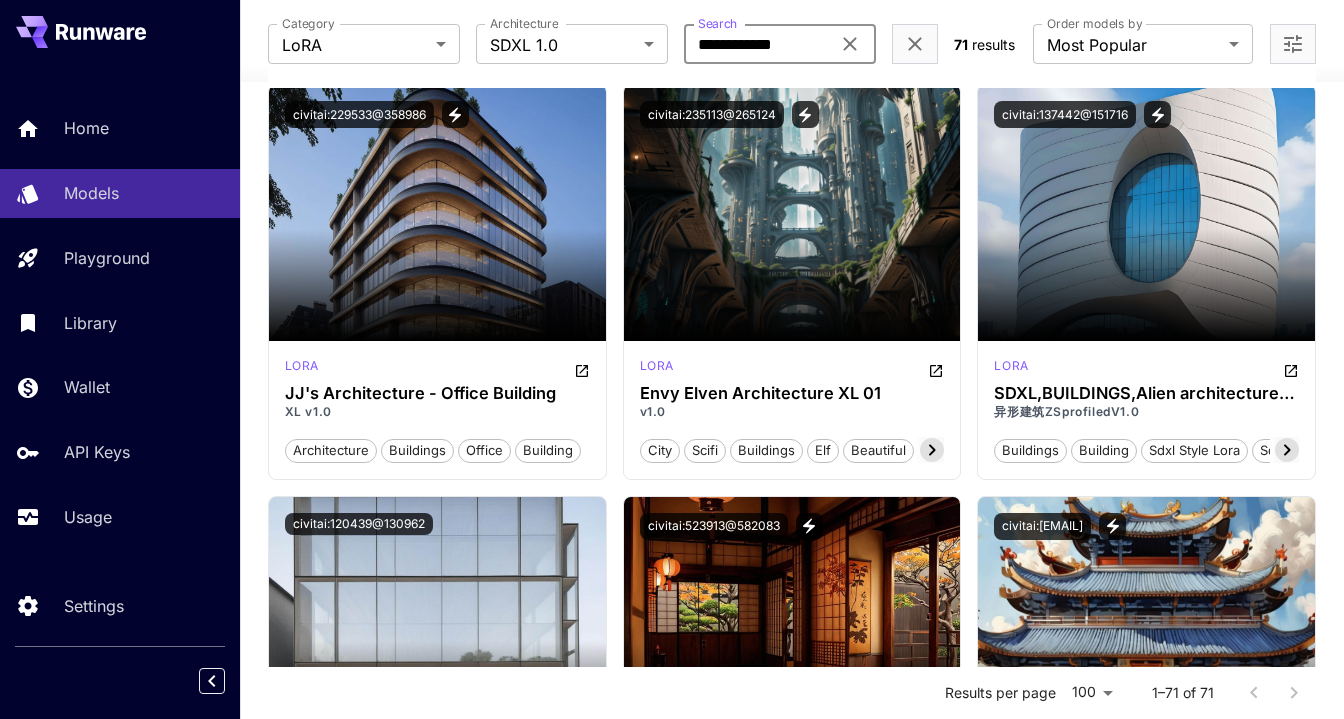 scroll, scrollTop: 0, scrollLeft: 0, axis: both 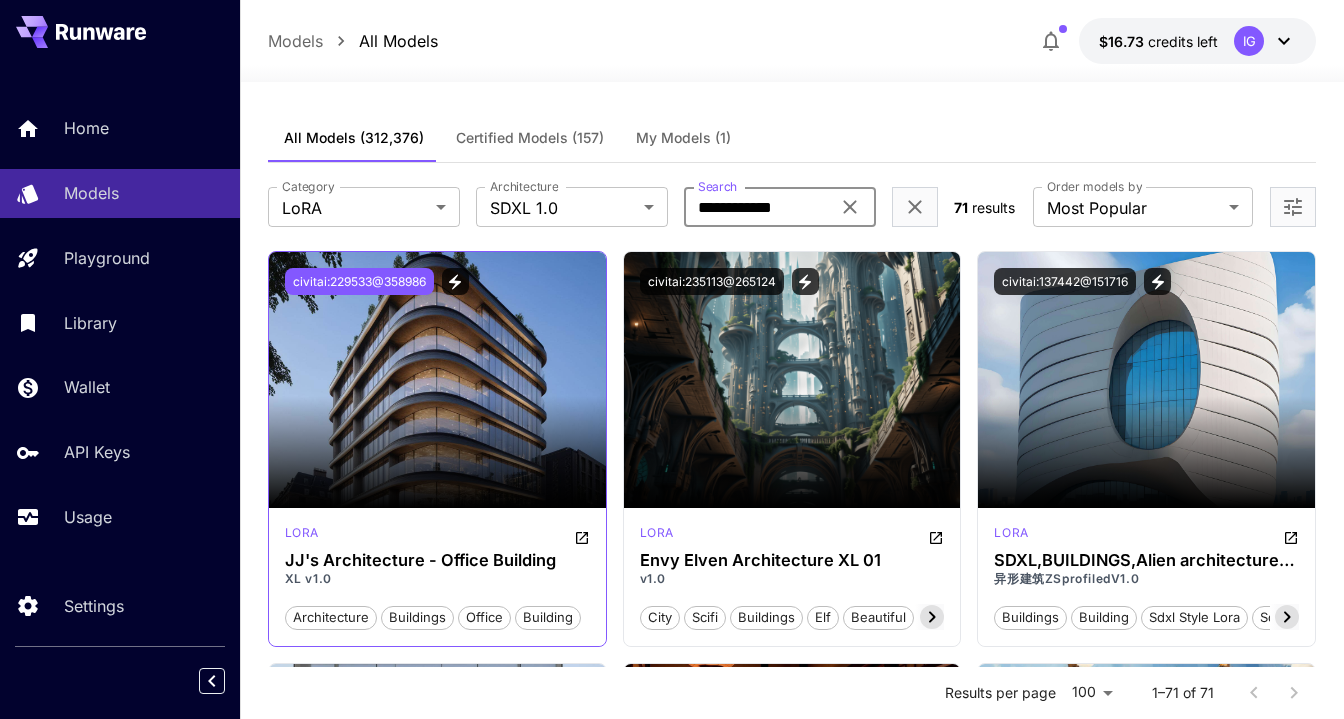 type on "**********" 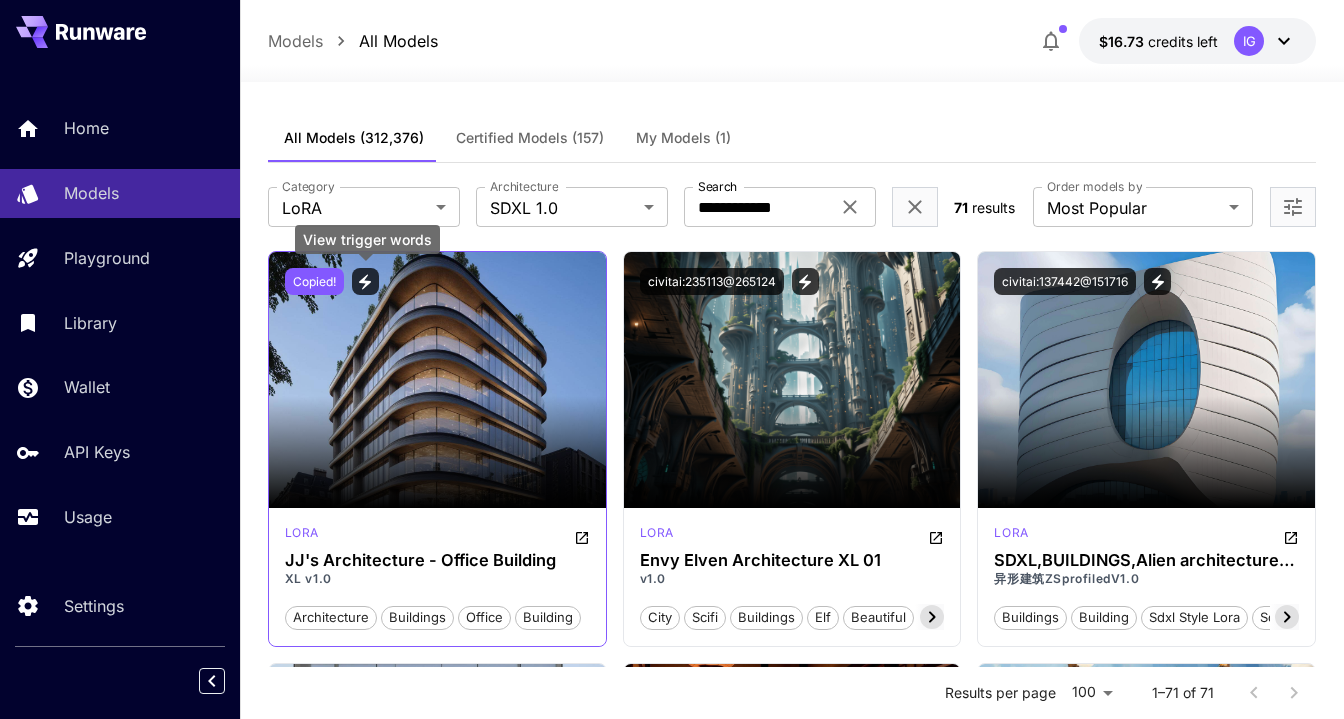 type 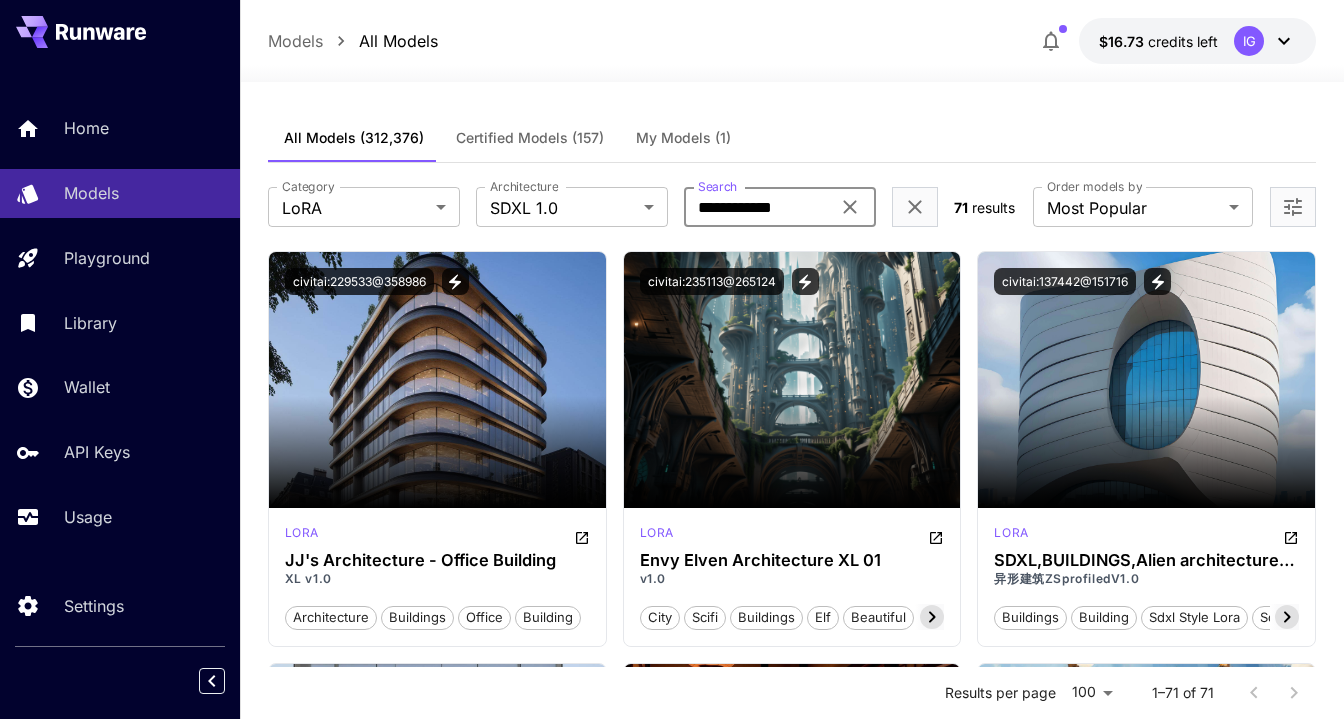 click on "**********" at bounding box center [757, 207] 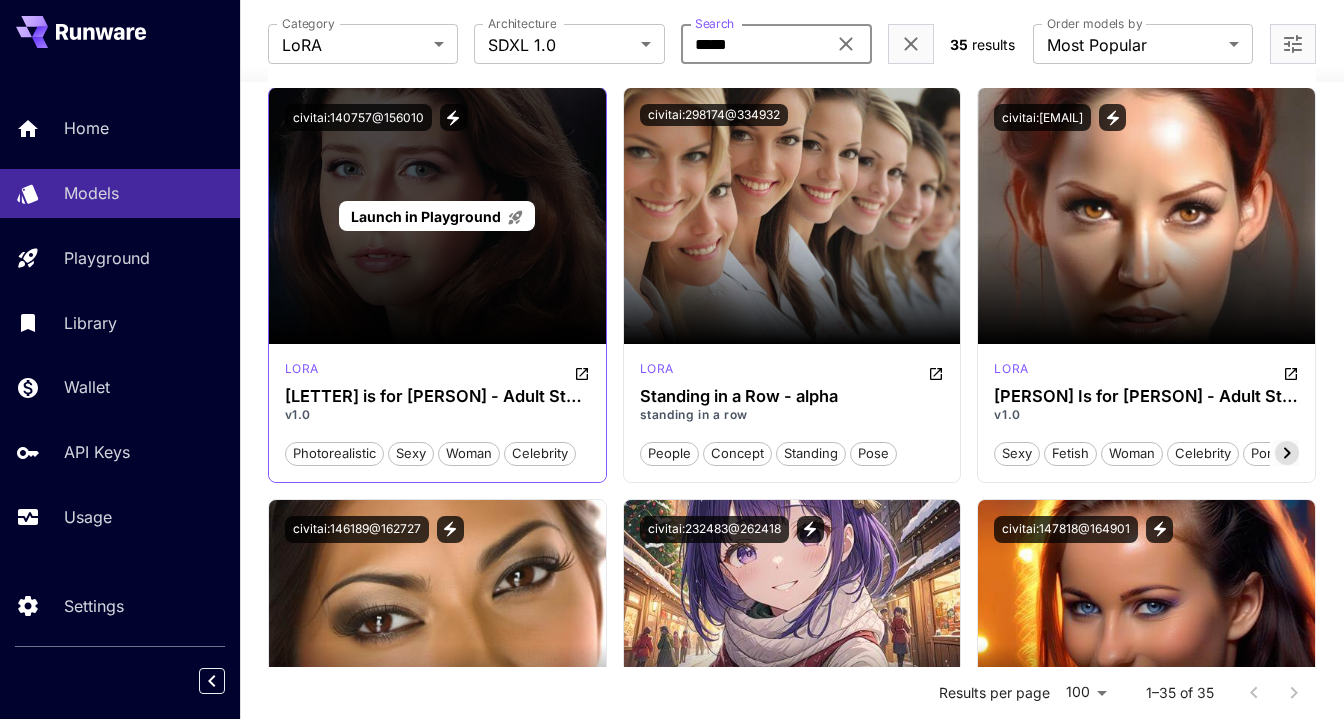 scroll, scrollTop: 0, scrollLeft: 0, axis: both 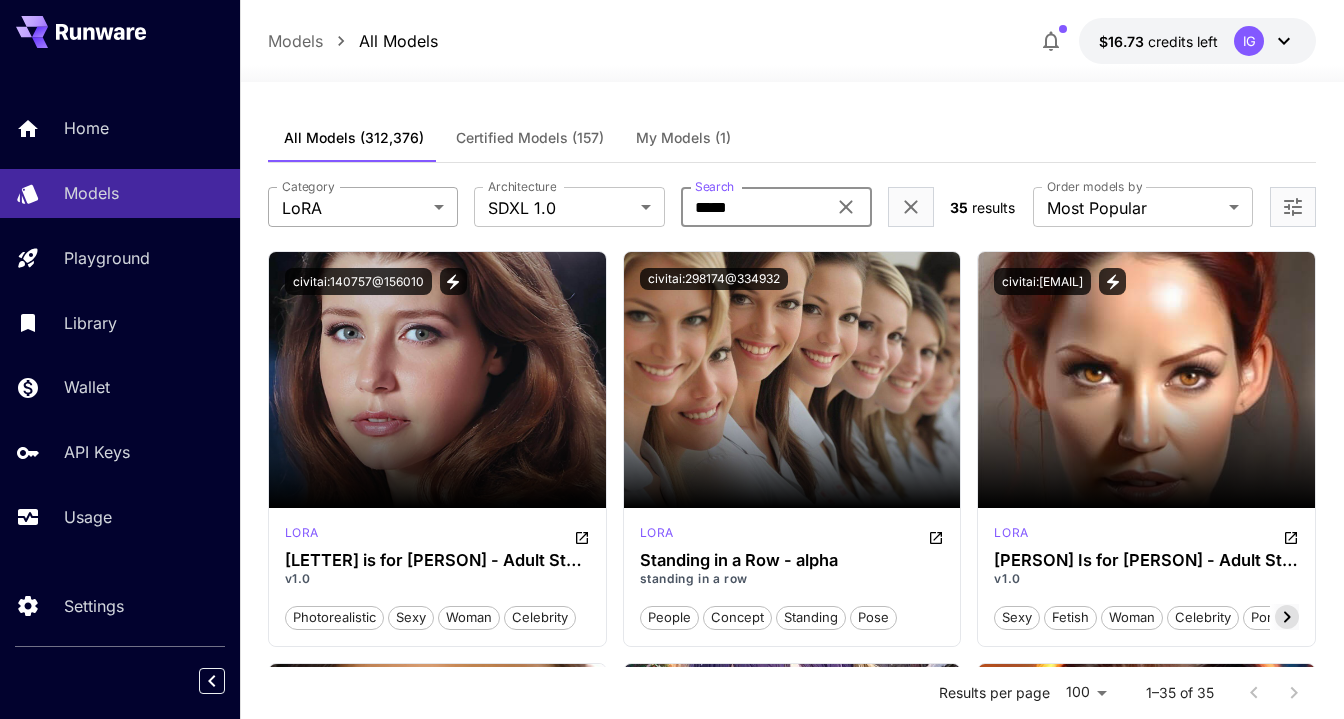 type on "*****" 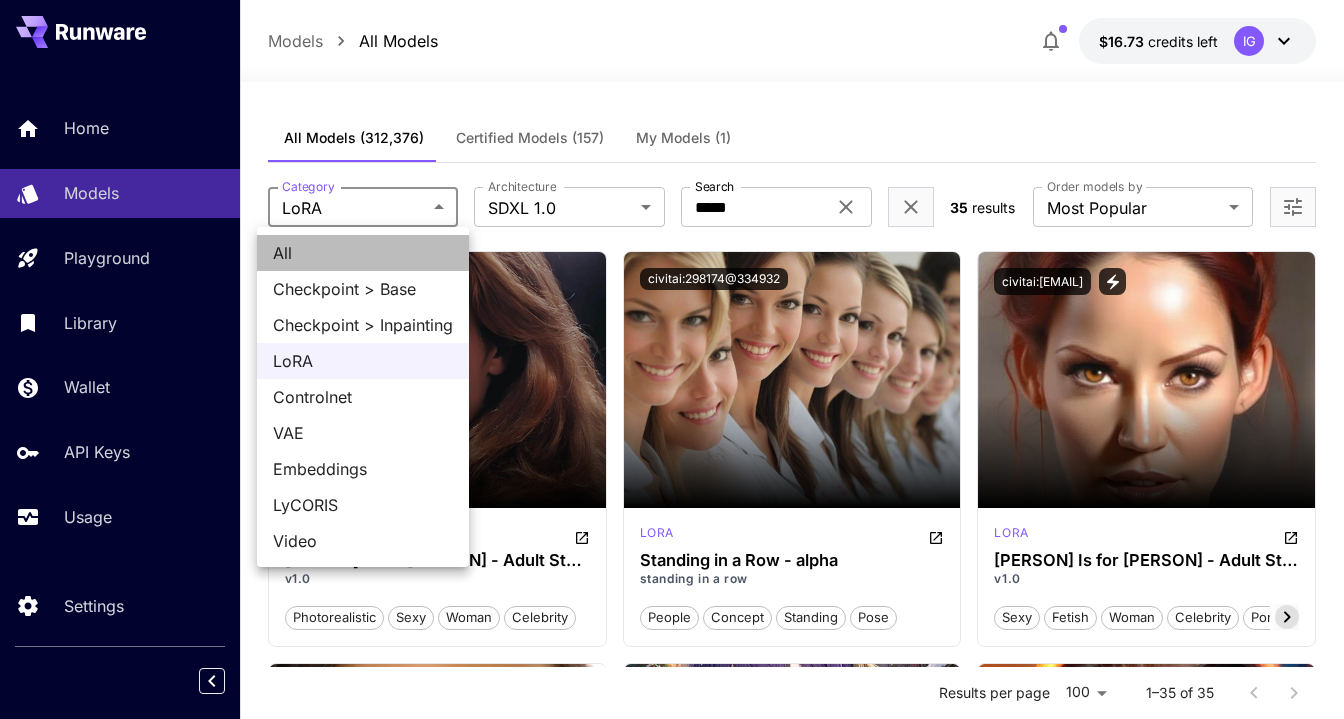 click on "All" at bounding box center [363, 253] 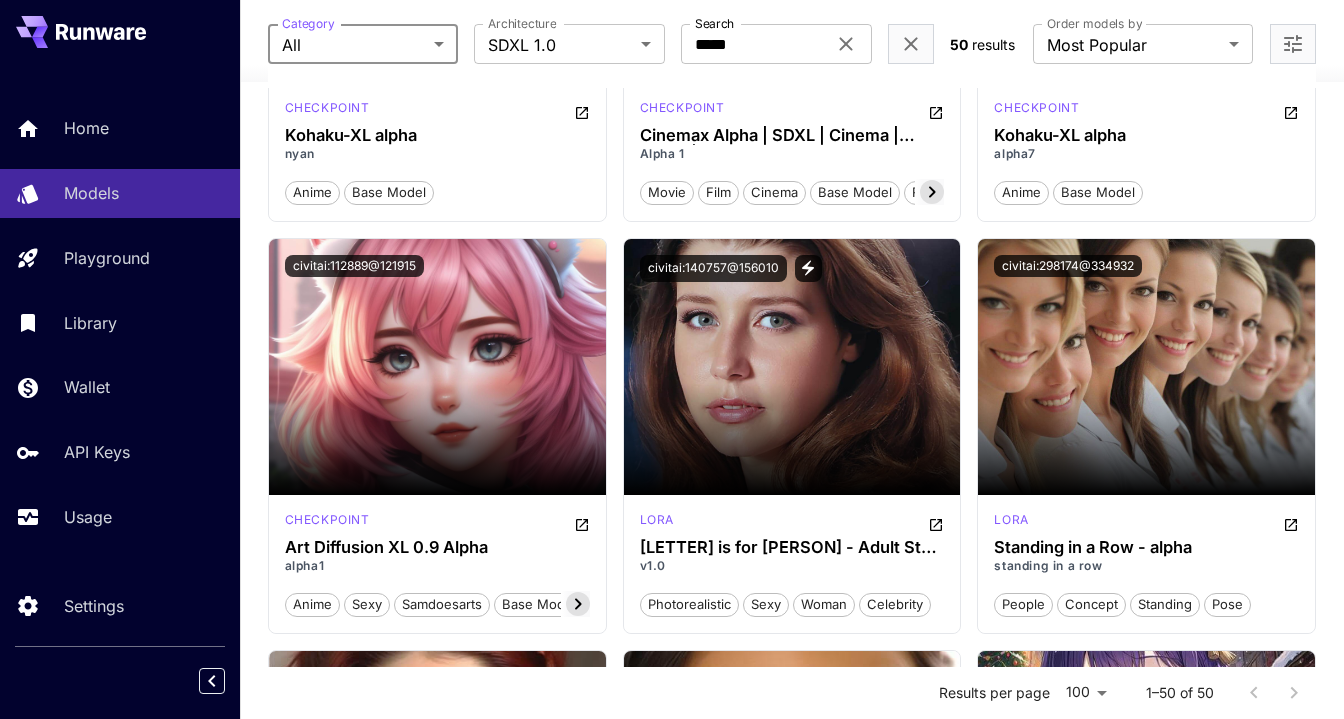 scroll, scrollTop: 0, scrollLeft: 0, axis: both 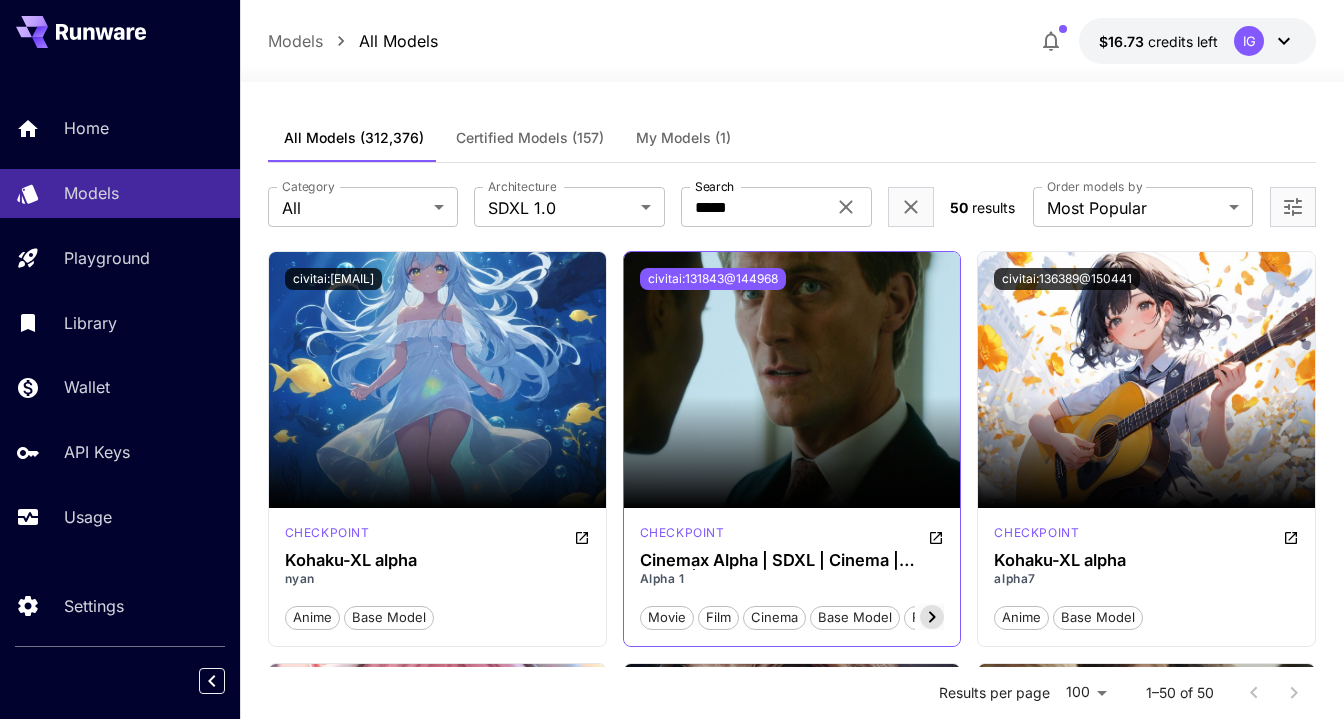 click on "civitai:131843@144968" at bounding box center [713, 279] 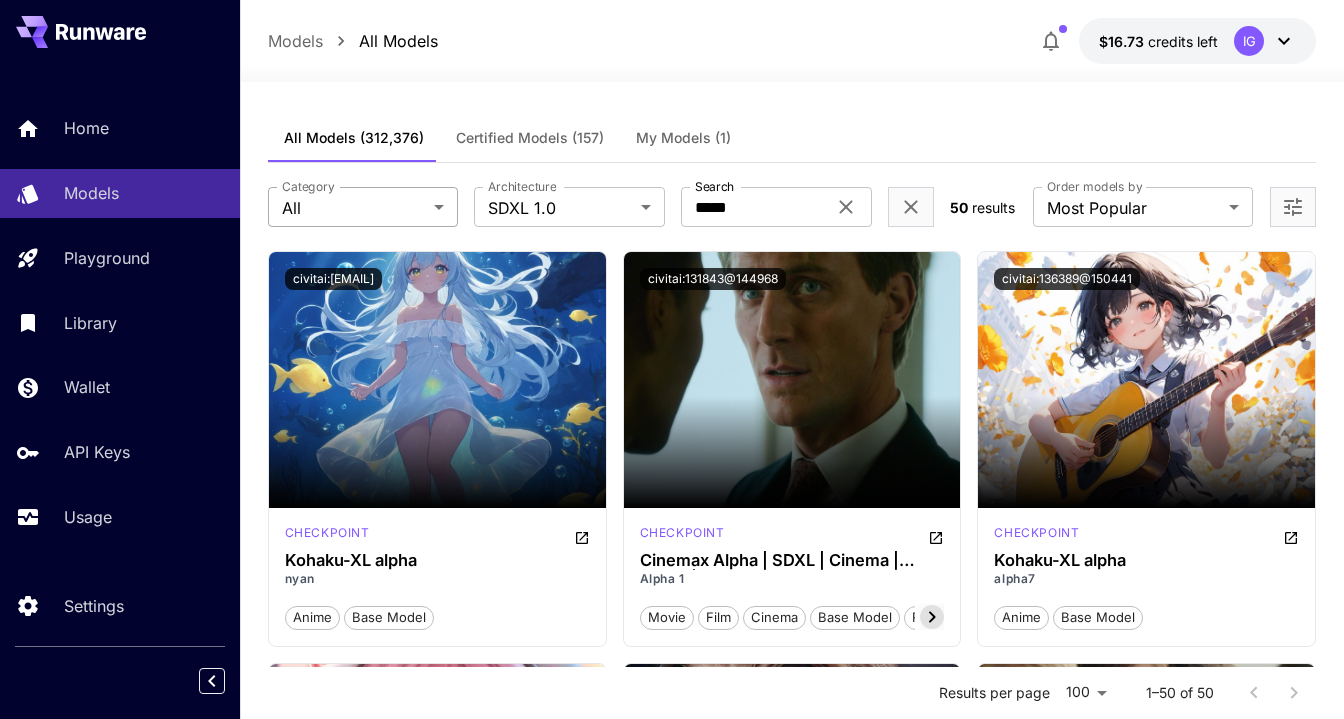 click on "**********" at bounding box center [672, 6099] 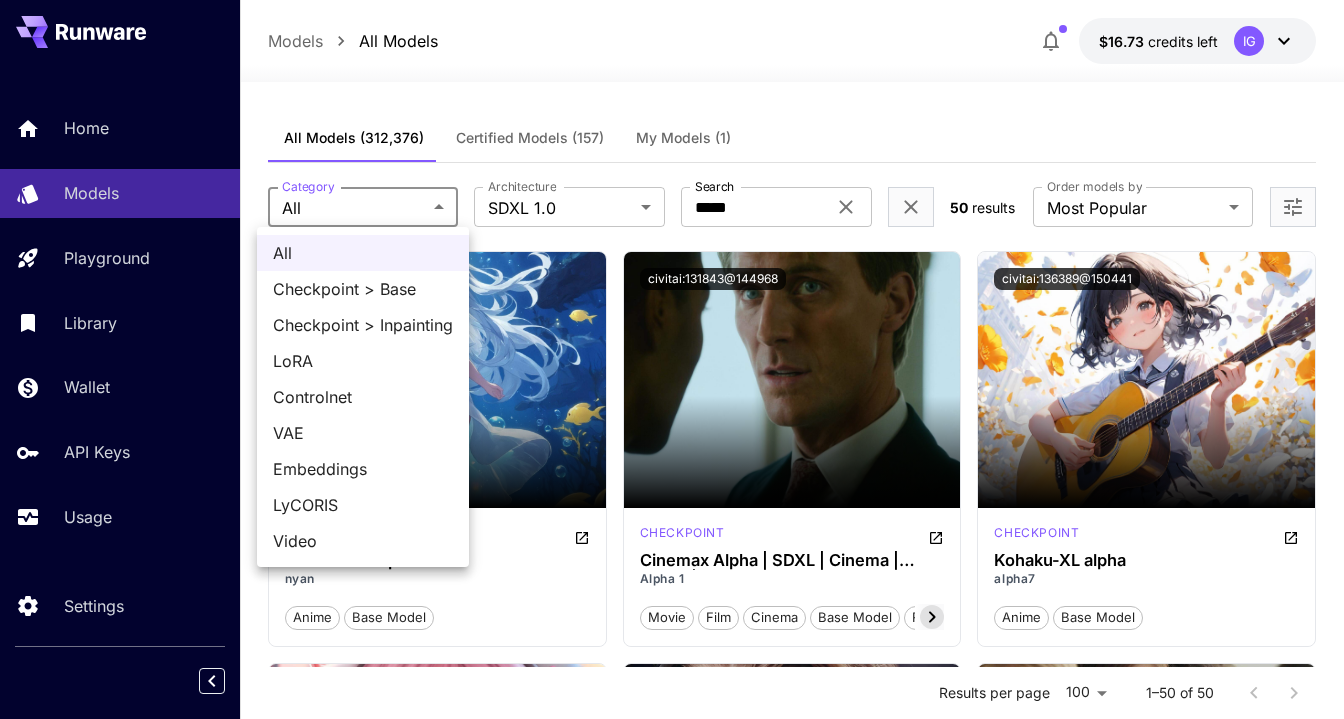 click on "LoRA" at bounding box center [363, 361] 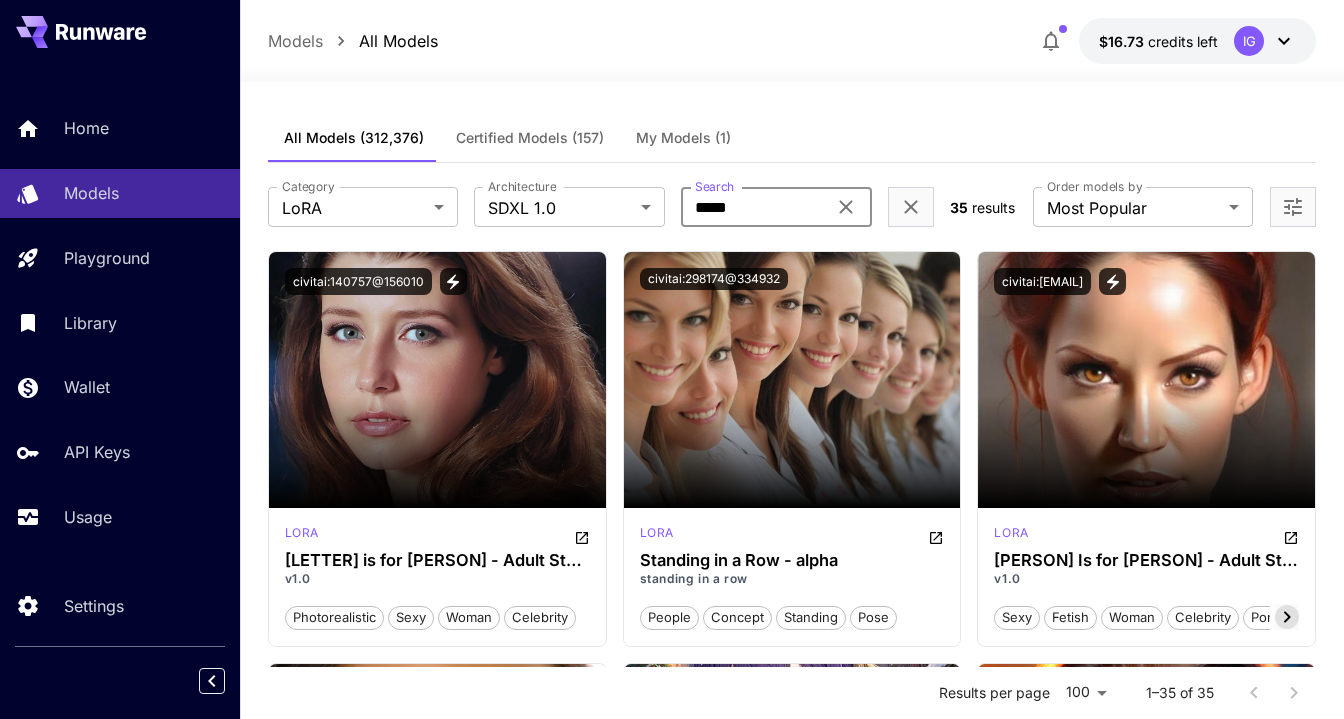 click on "*****" at bounding box center [753, 207] 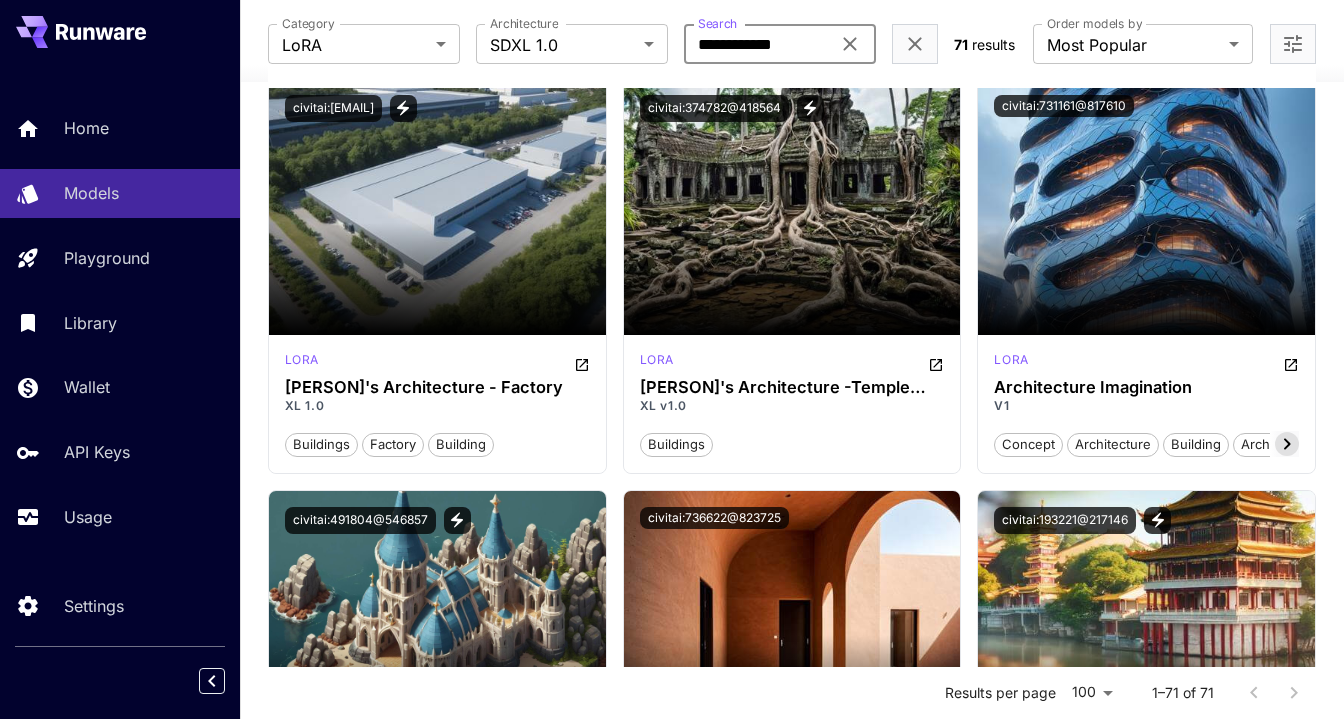 scroll, scrollTop: 1176, scrollLeft: 0, axis: vertical 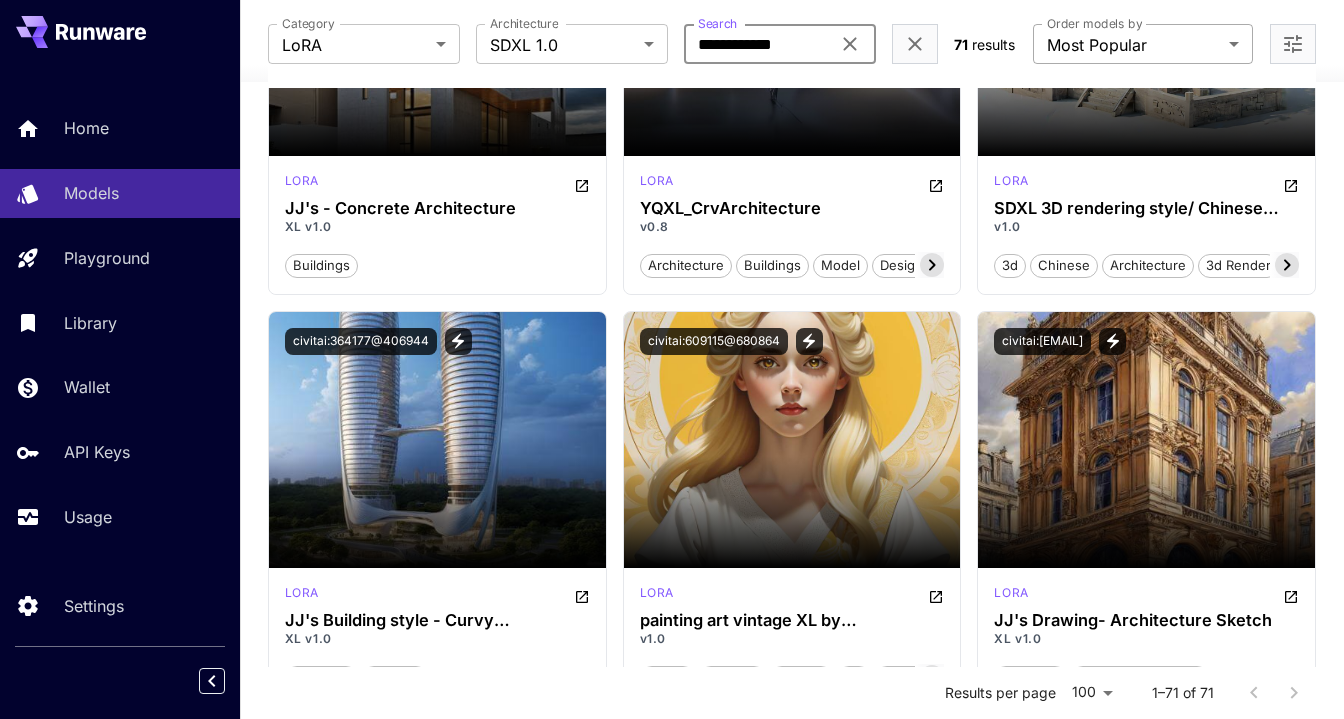 type on "**********" 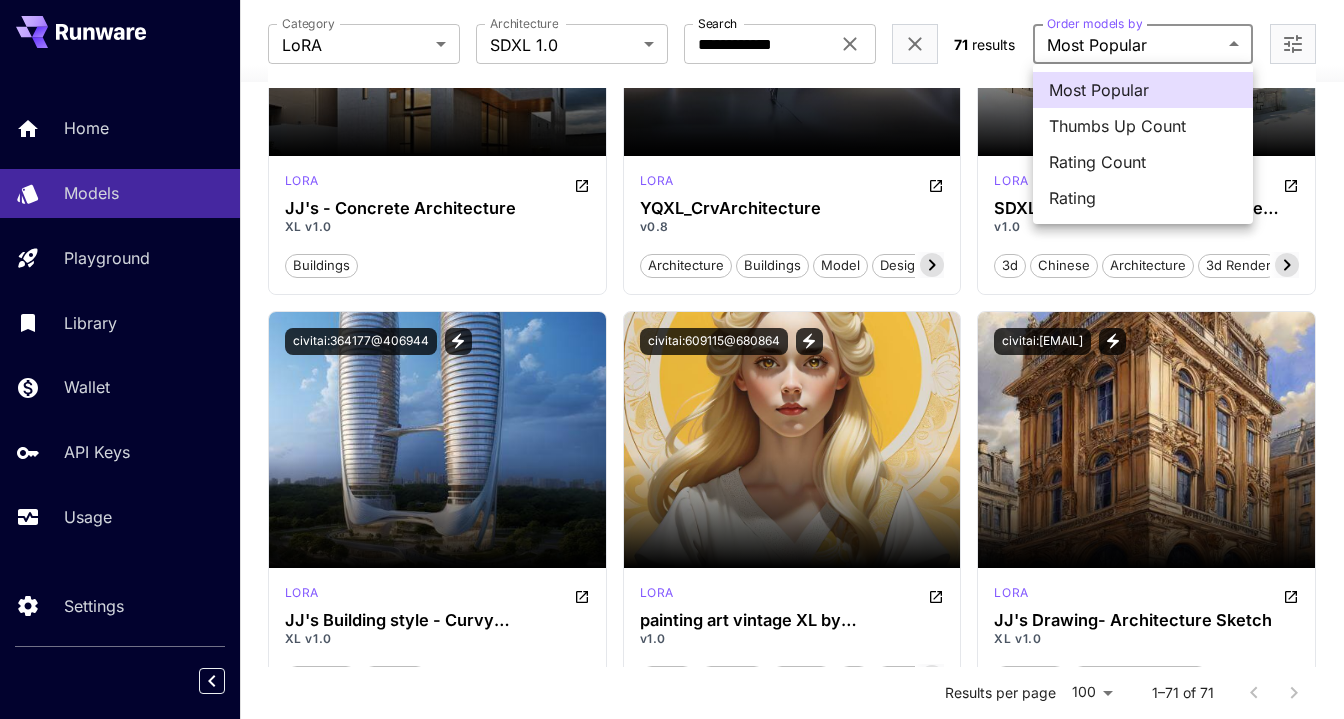 click on "Thumbs Up Count" at bounding box center [1143, 126] 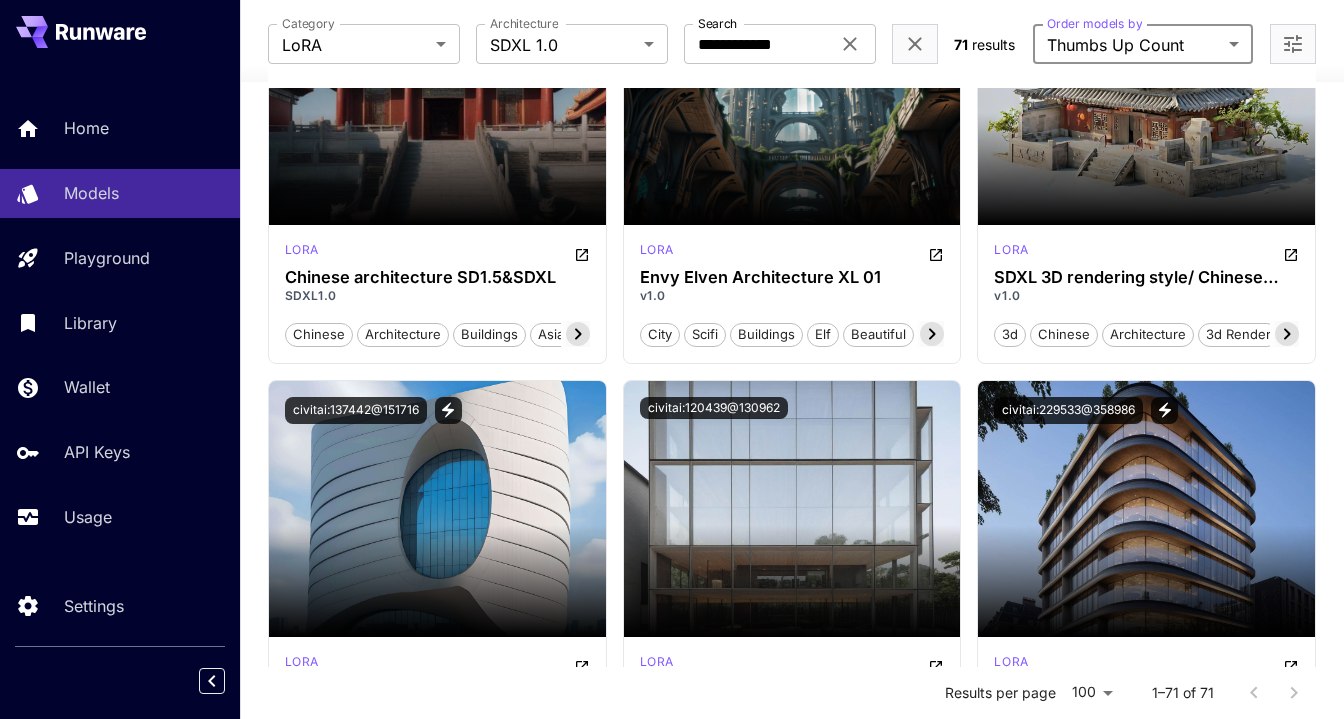 scroll, scrollTop: 0, scrollLeft: 0, axis: both 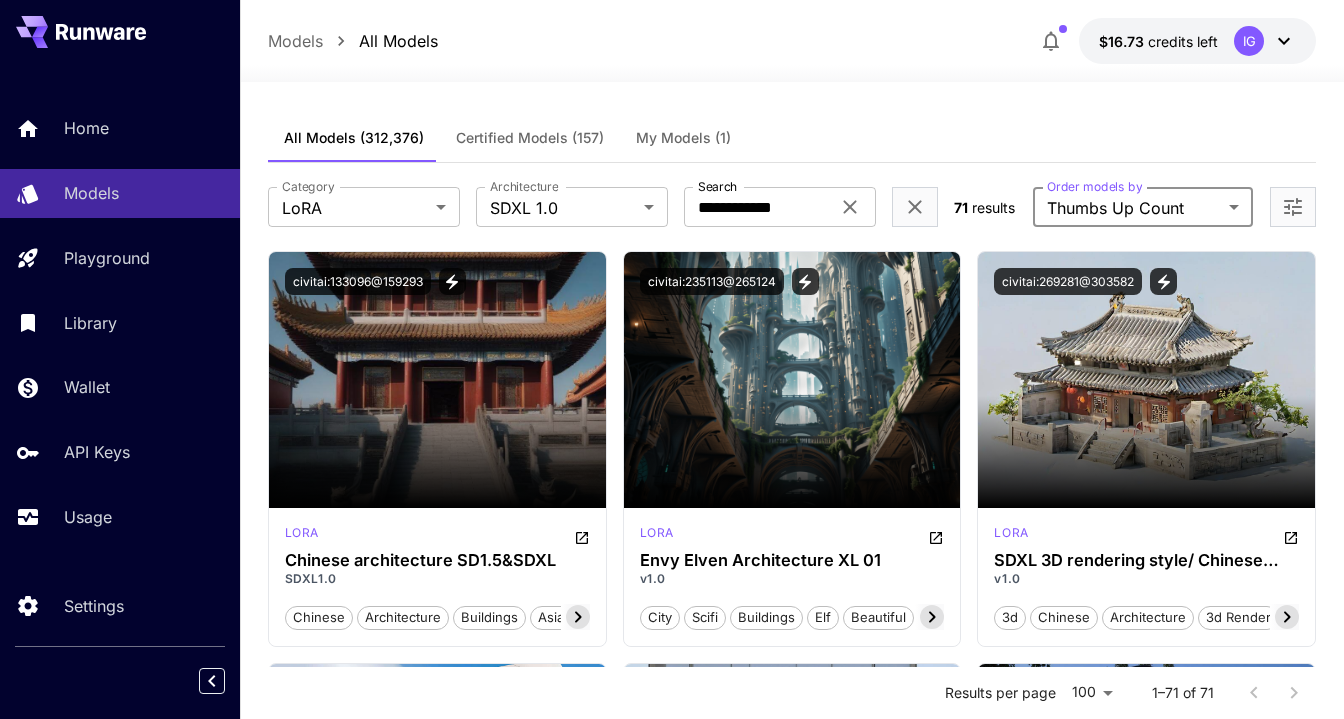 click on "**********" at bounding box center (672, 8550) 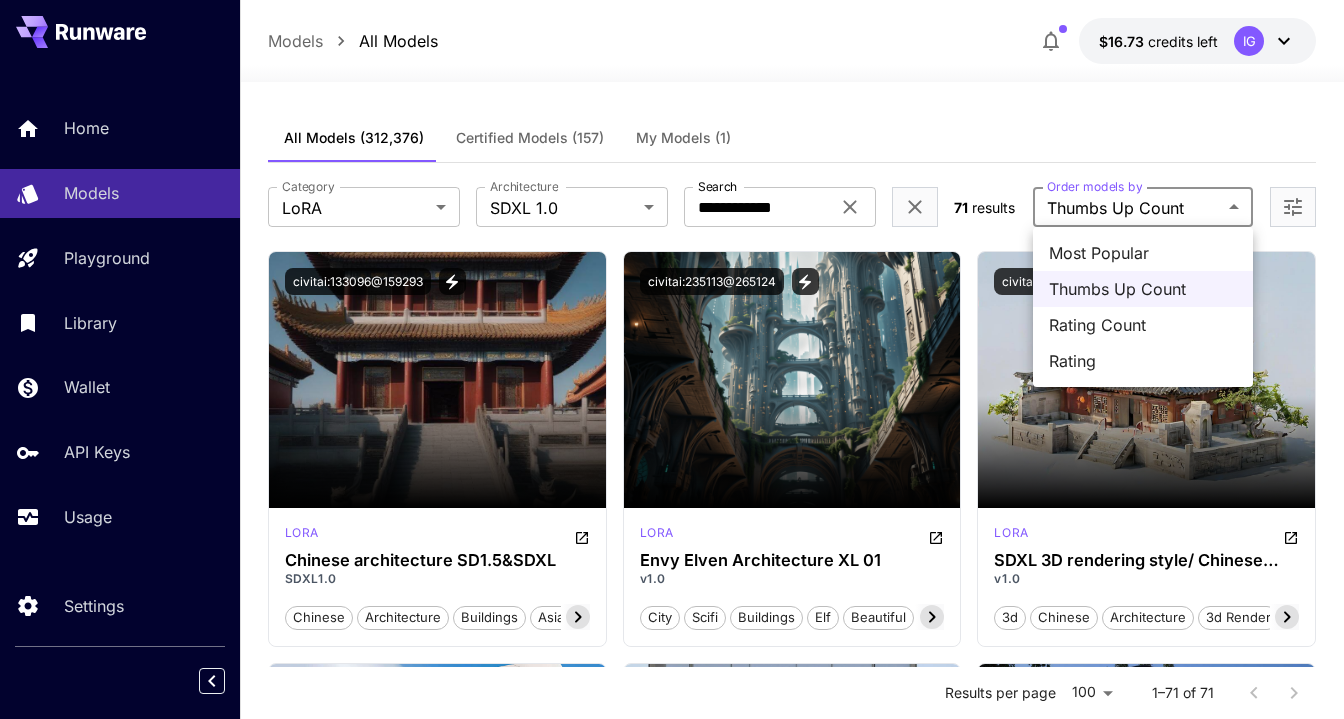 click on "Rating" at bounding box center [1143, 361] 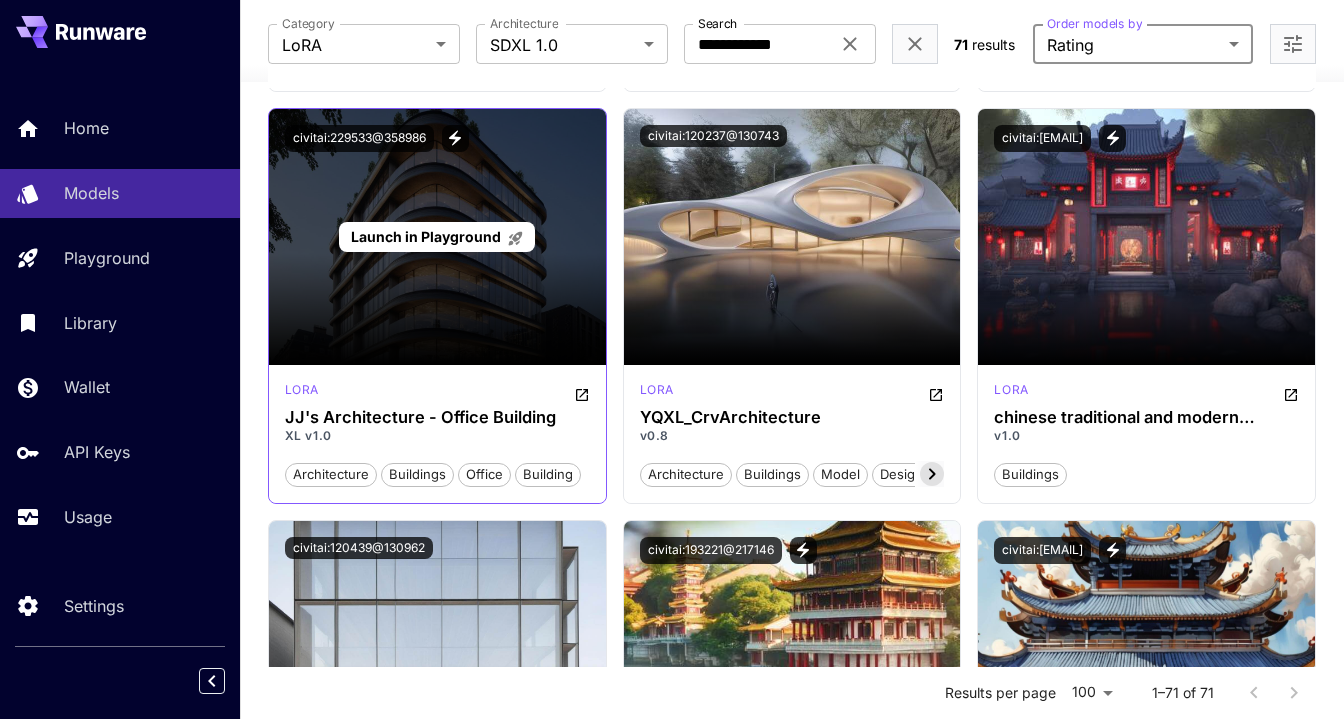 scroll, scrollTop: 971, scrollLeft: 0, axis: vertical 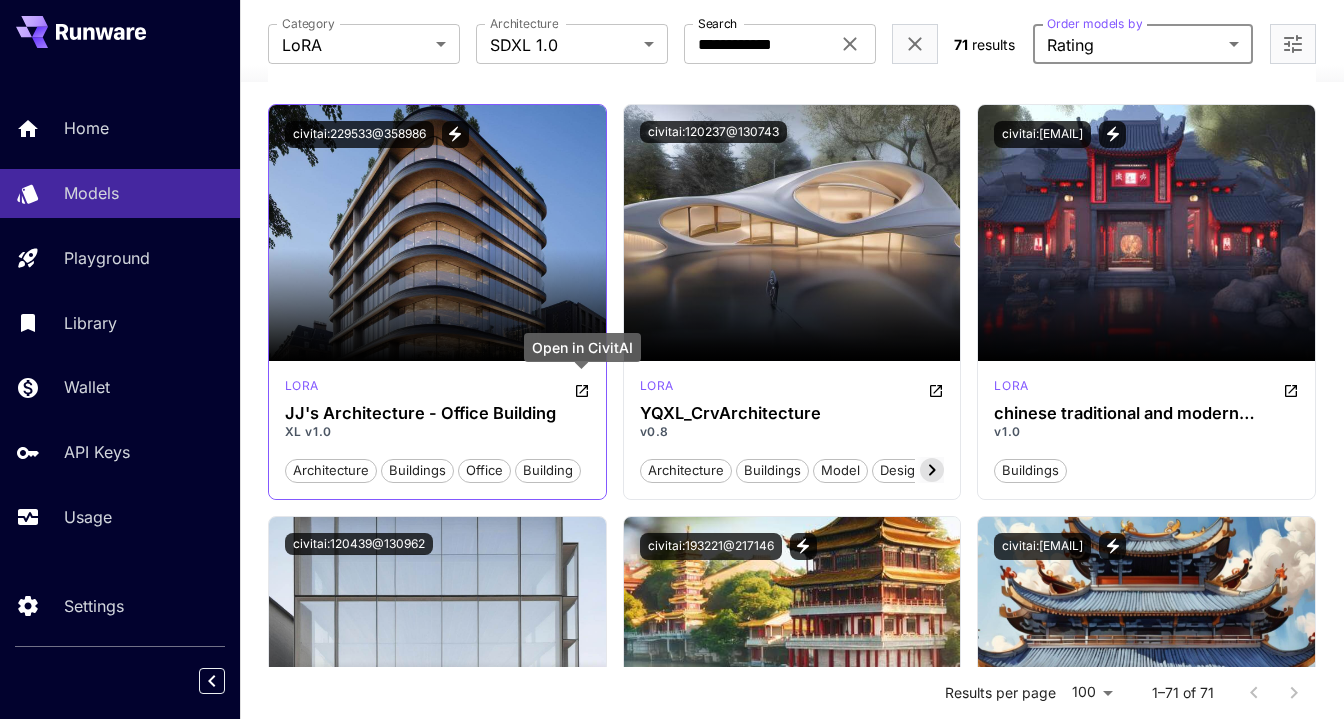 click 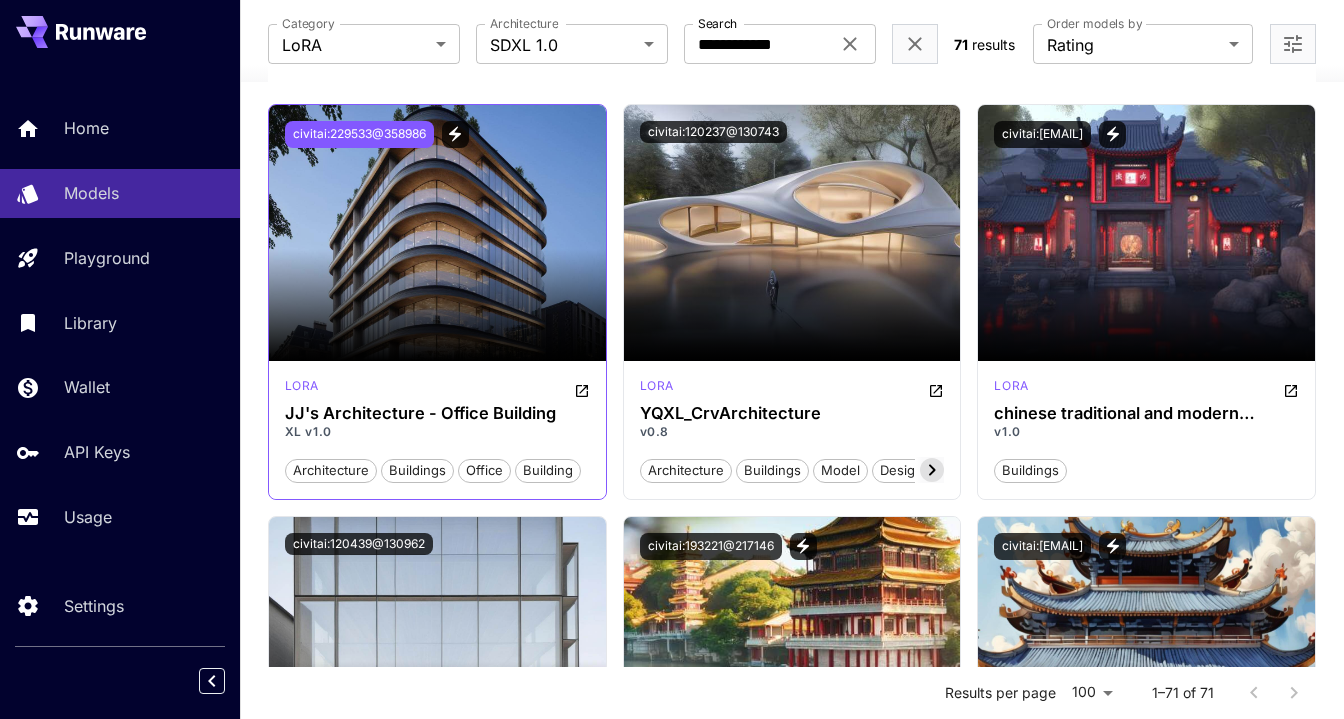 click on "civitai:229533@358986" at bounding box center (359, 134) 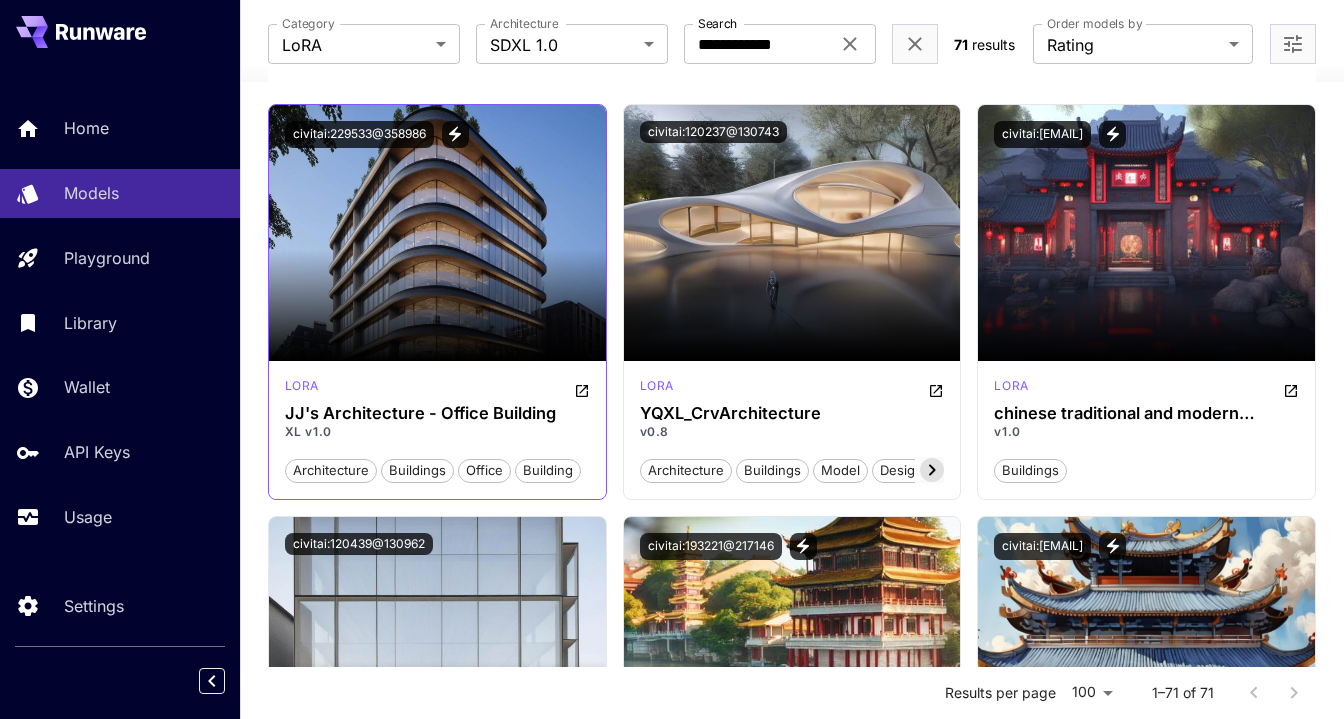 click 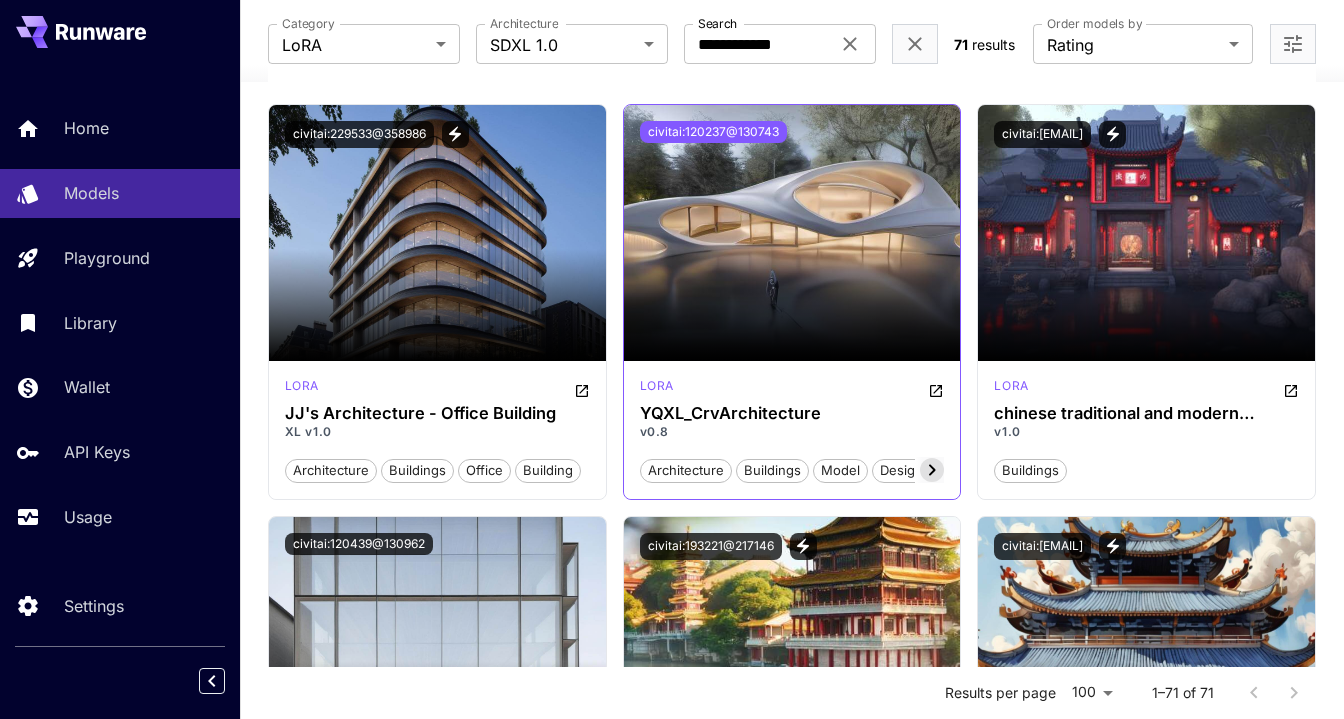 click on "civitai:120237@130743" at bounding box center (713, 132) 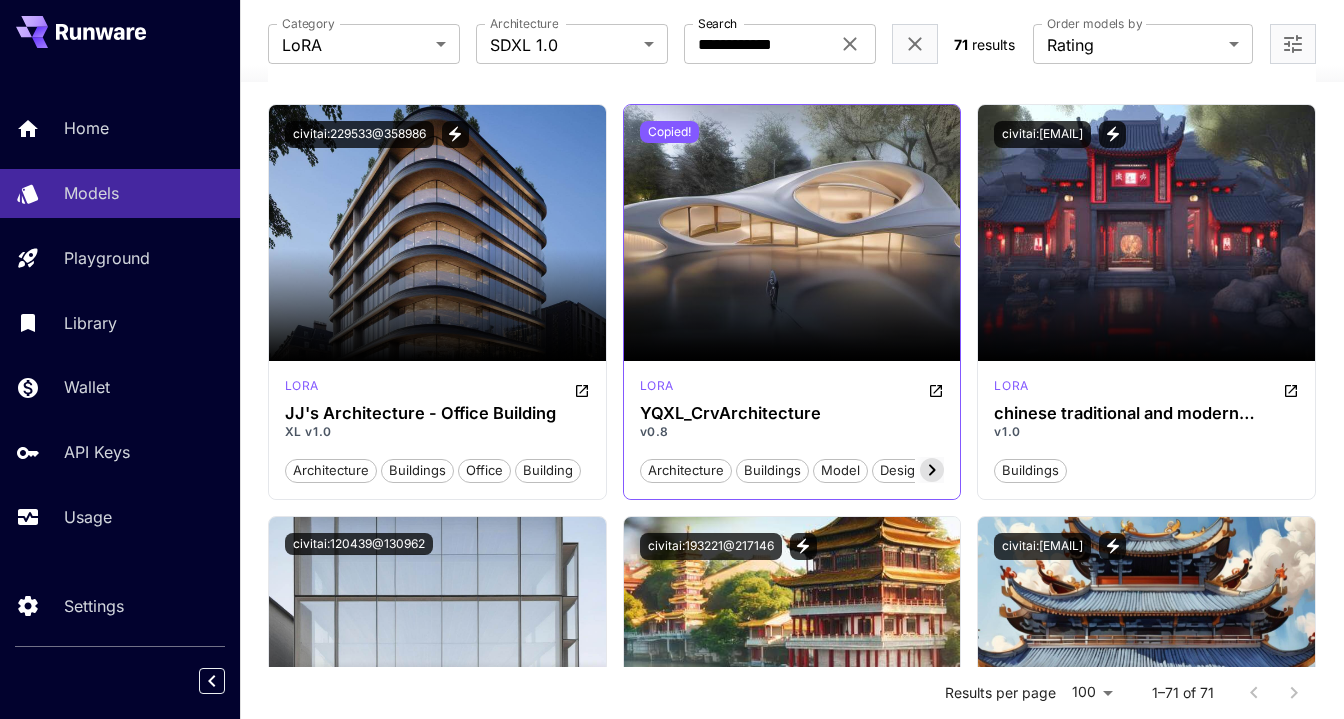 type 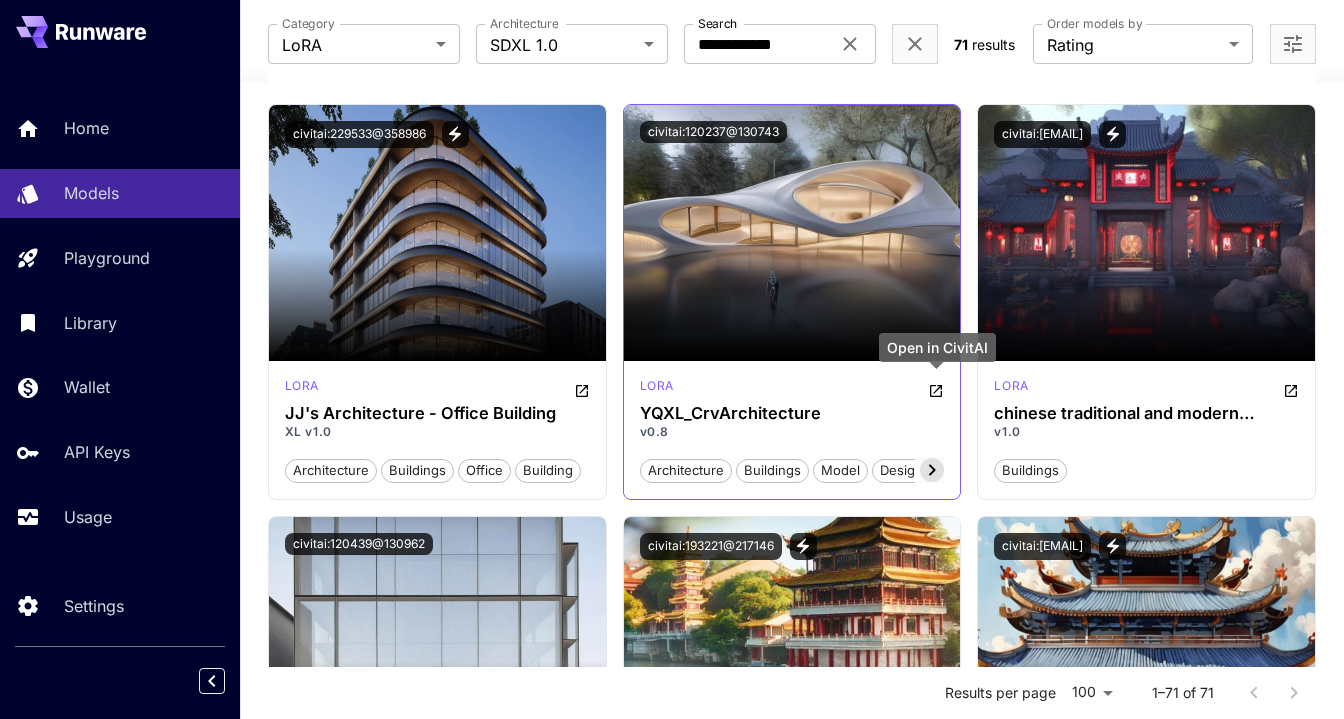 click 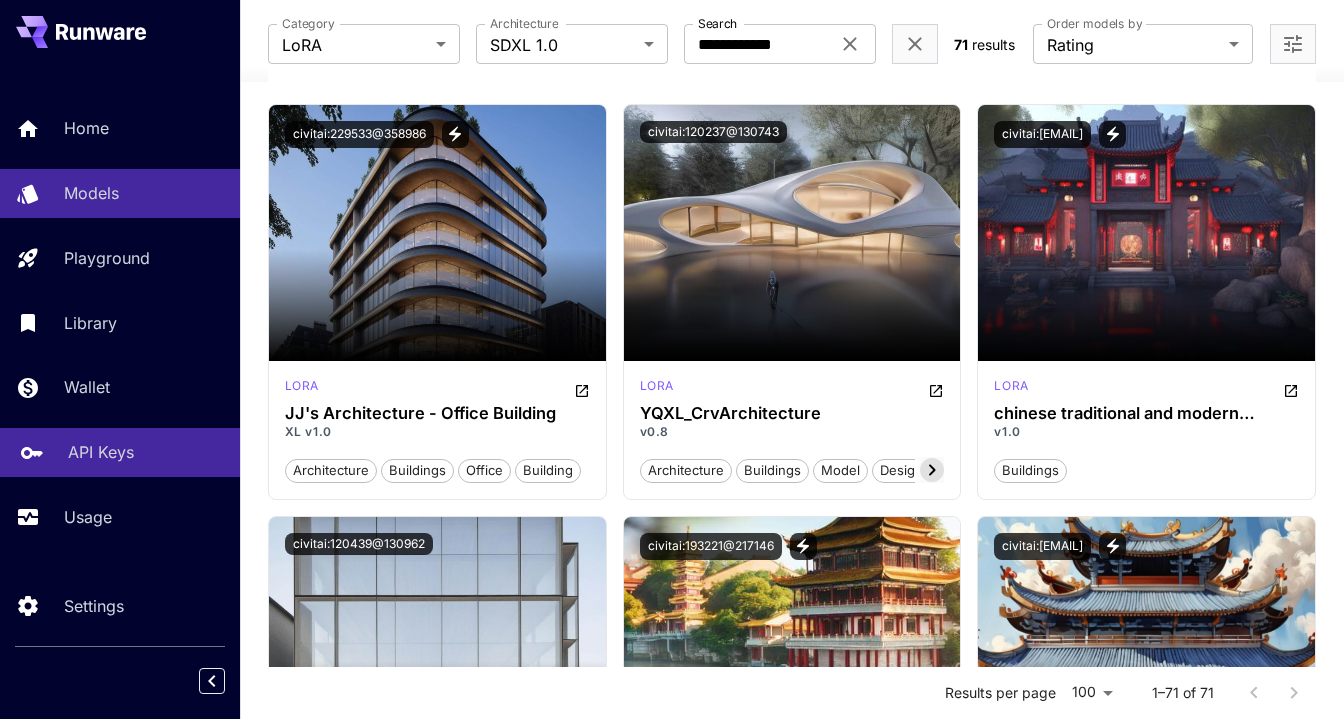 type 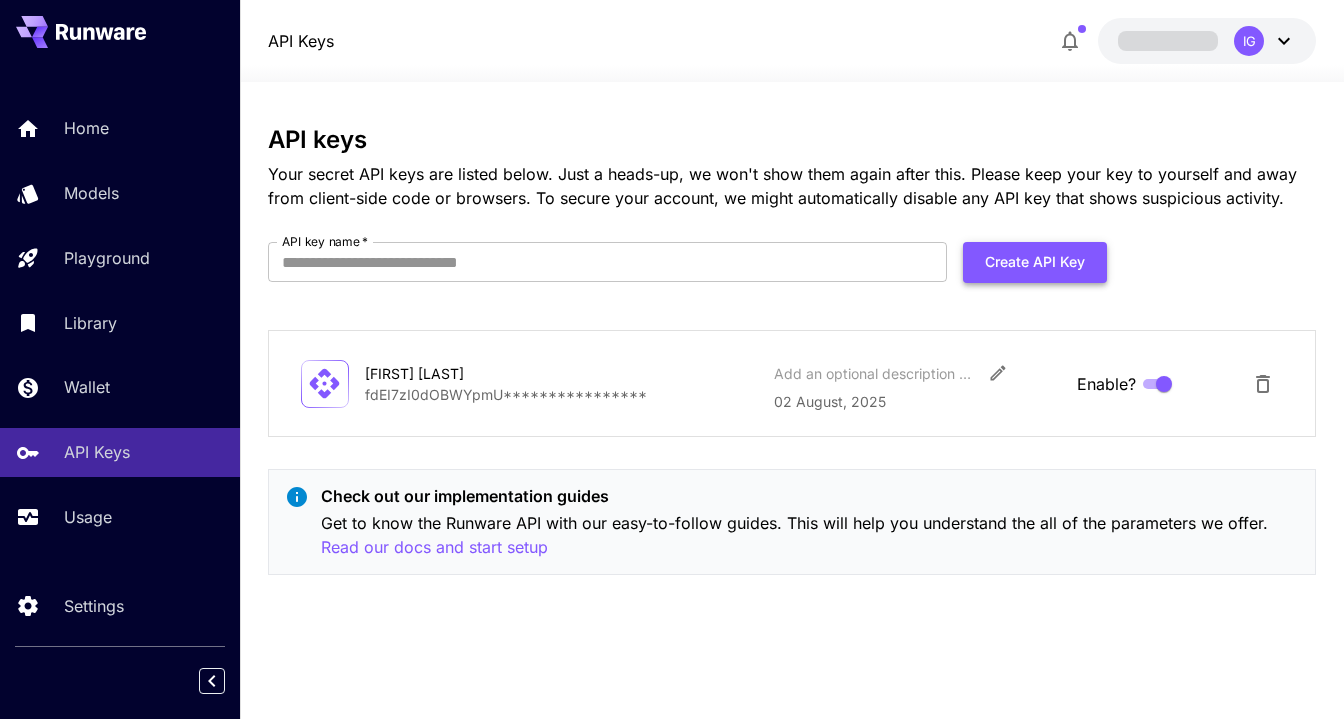scroll, scrollTop: 0, scrollLeft: 0, axis: both 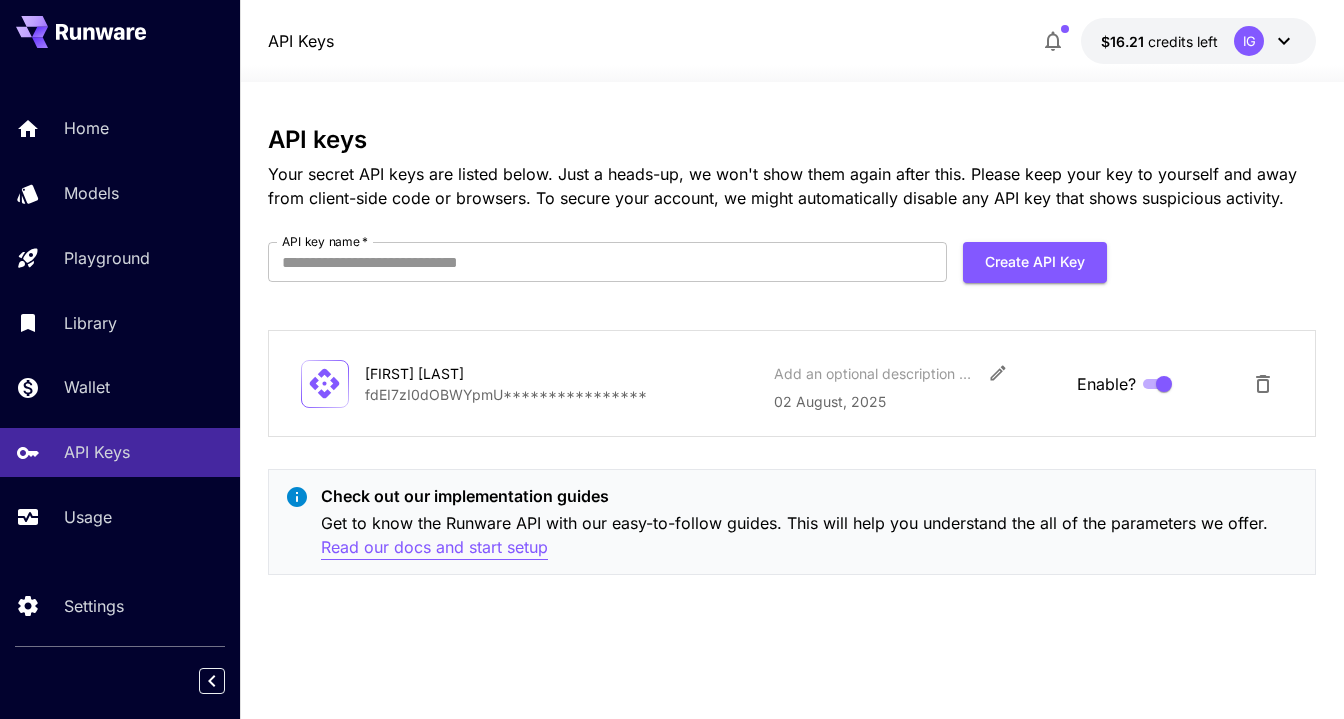 click on "Read our docs and start setup" at bounding box center (434, 547) 